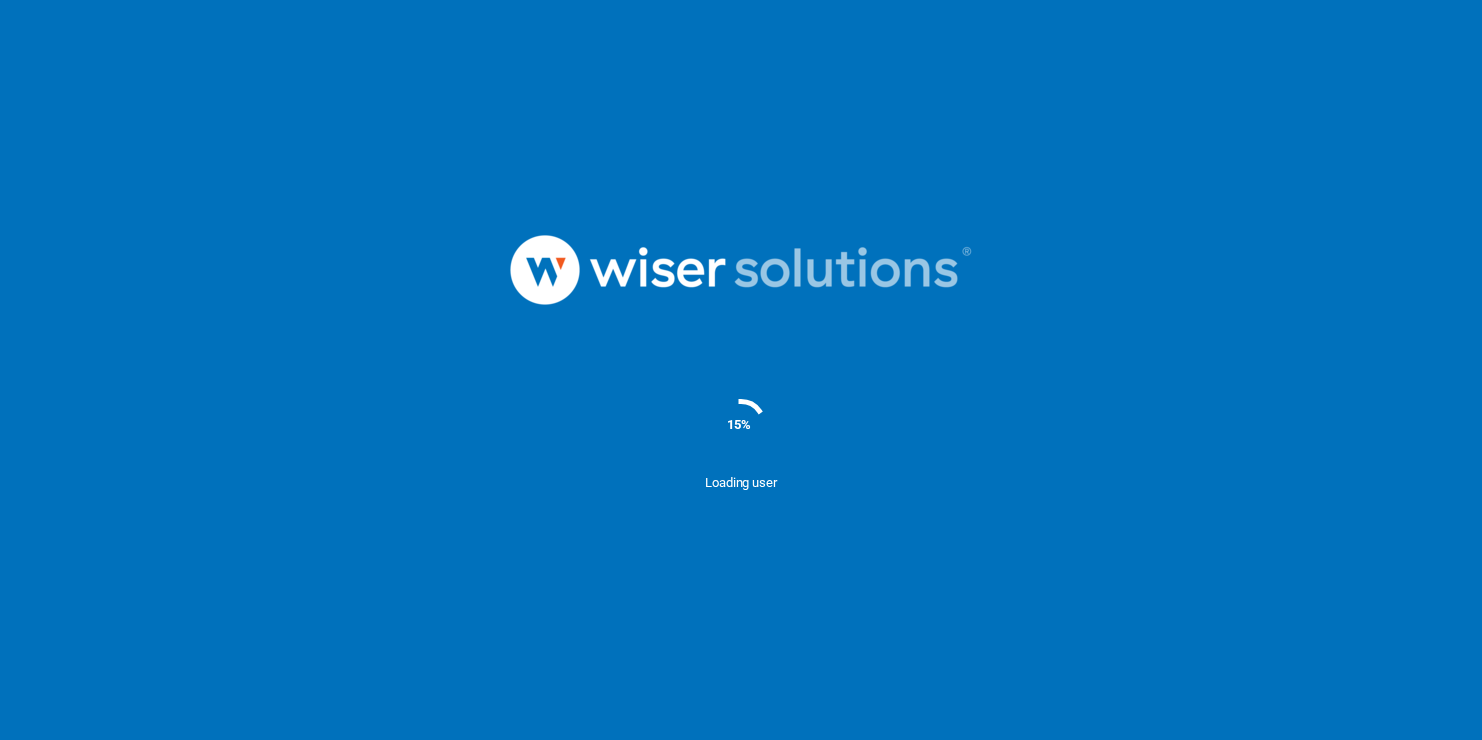 scroll, scrollTop: 0, scrollLeft: 0, axis: both 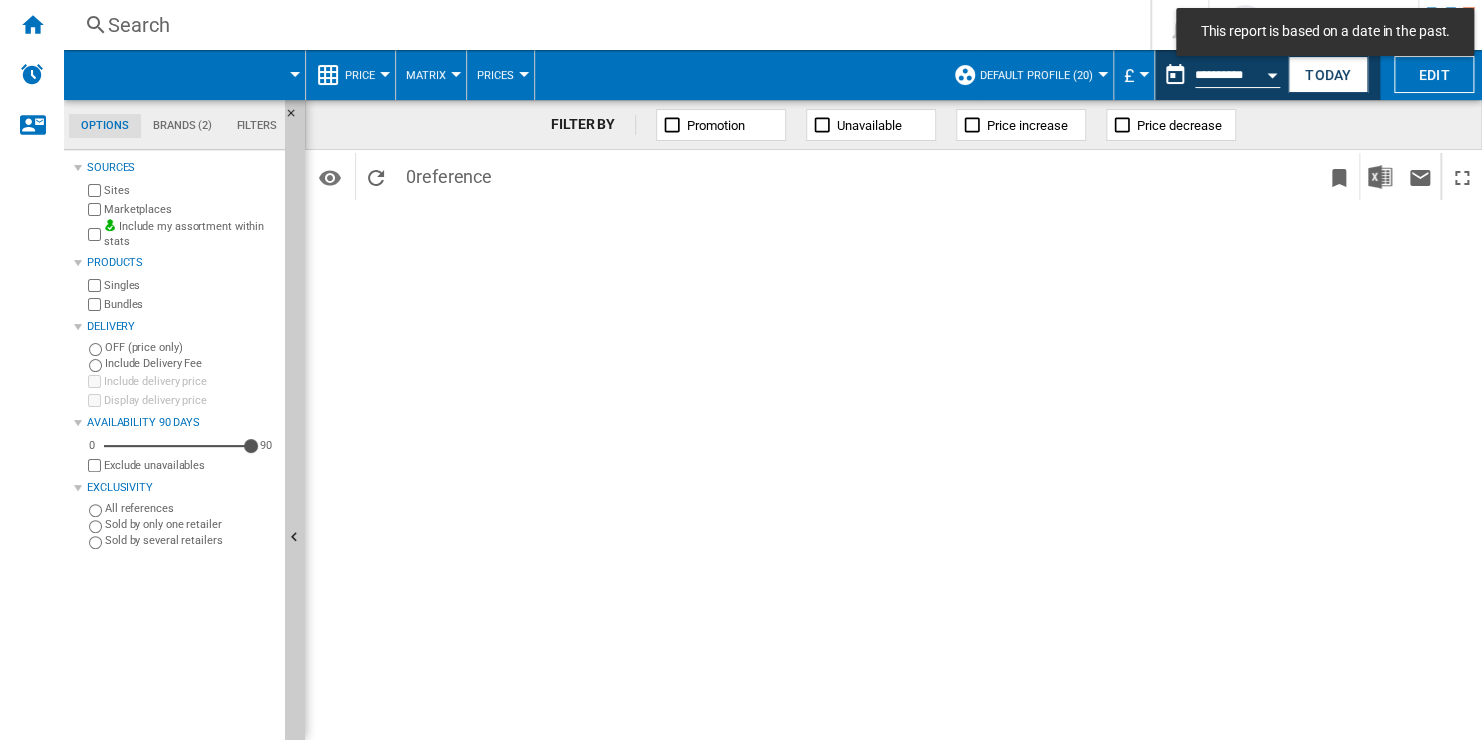 click on "Search" at bounding box center [603, 25] 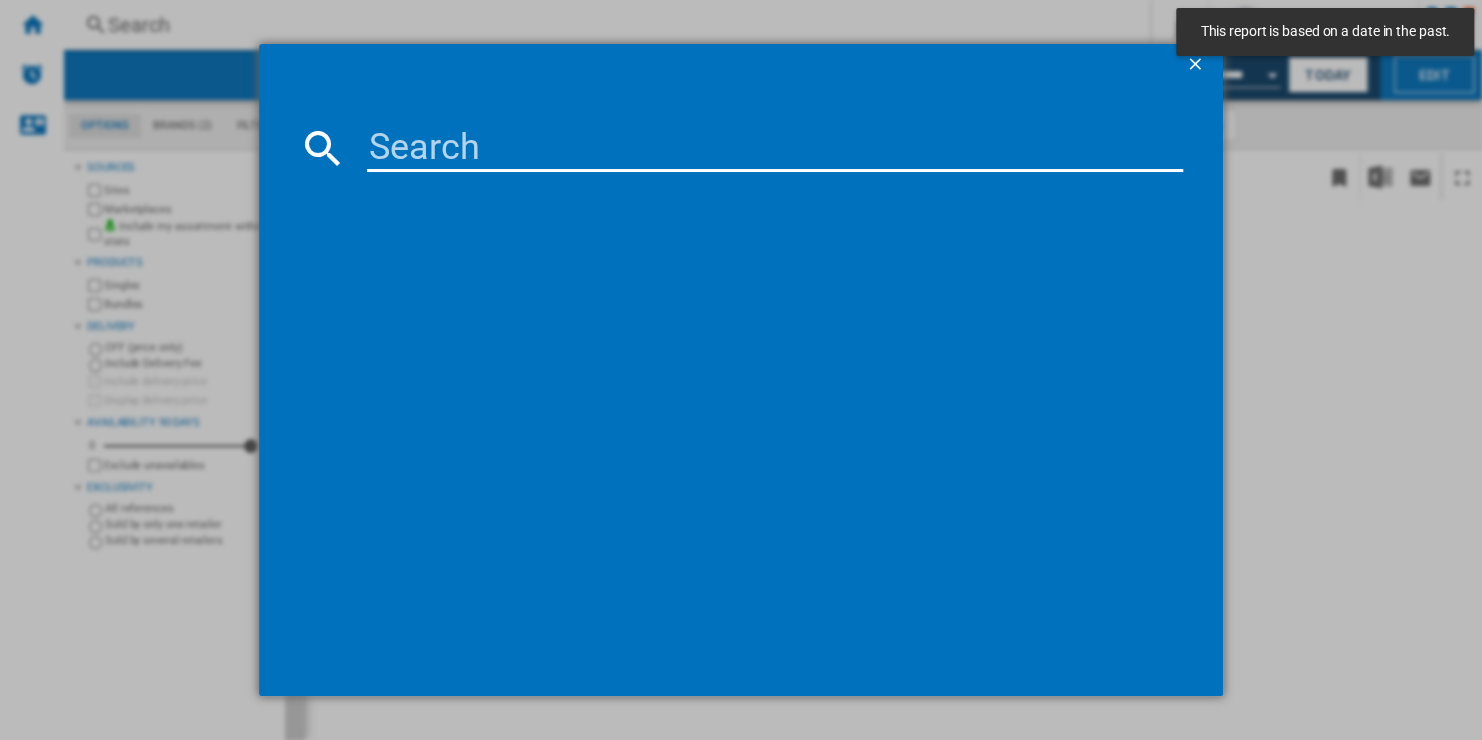 click at bounding box center (774, 148) 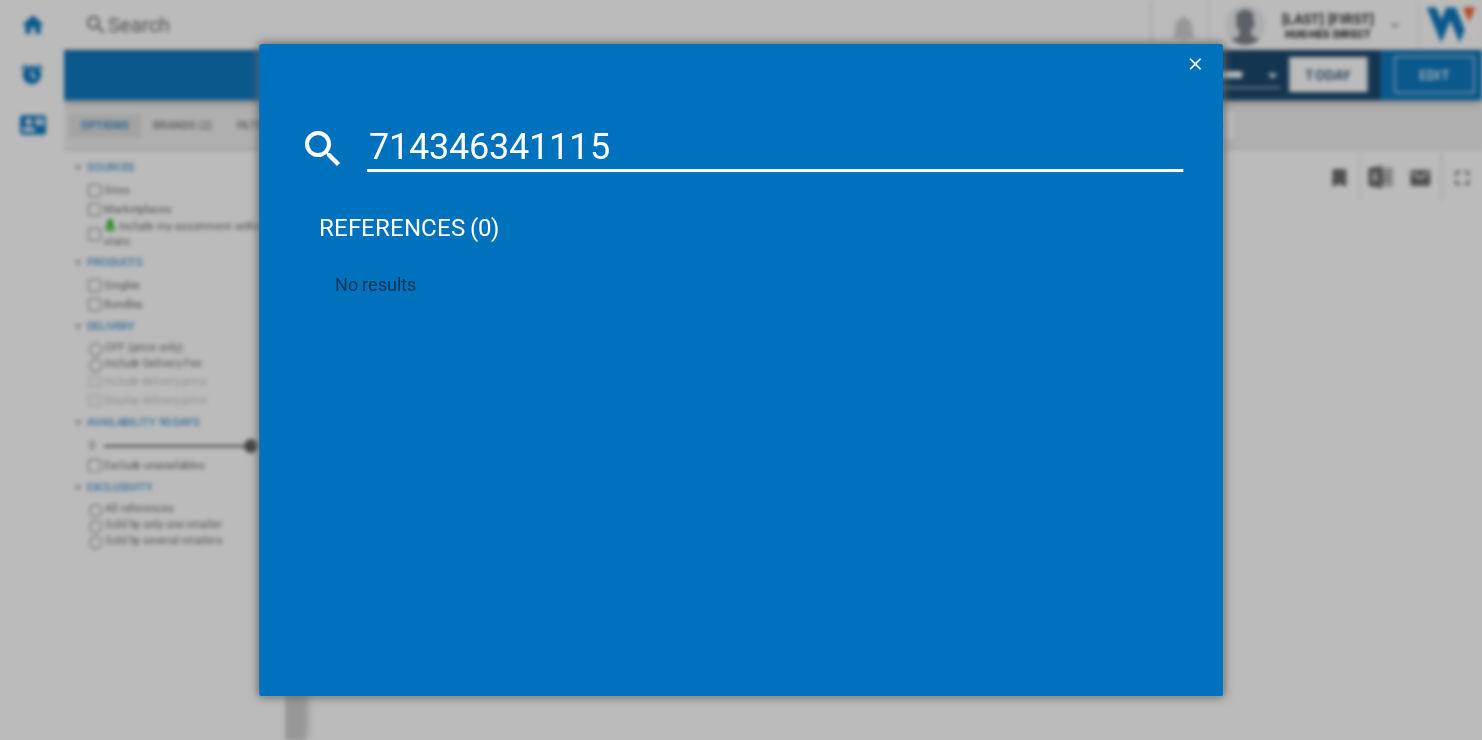 click on "714346341115" at bounding box center (774, 148) 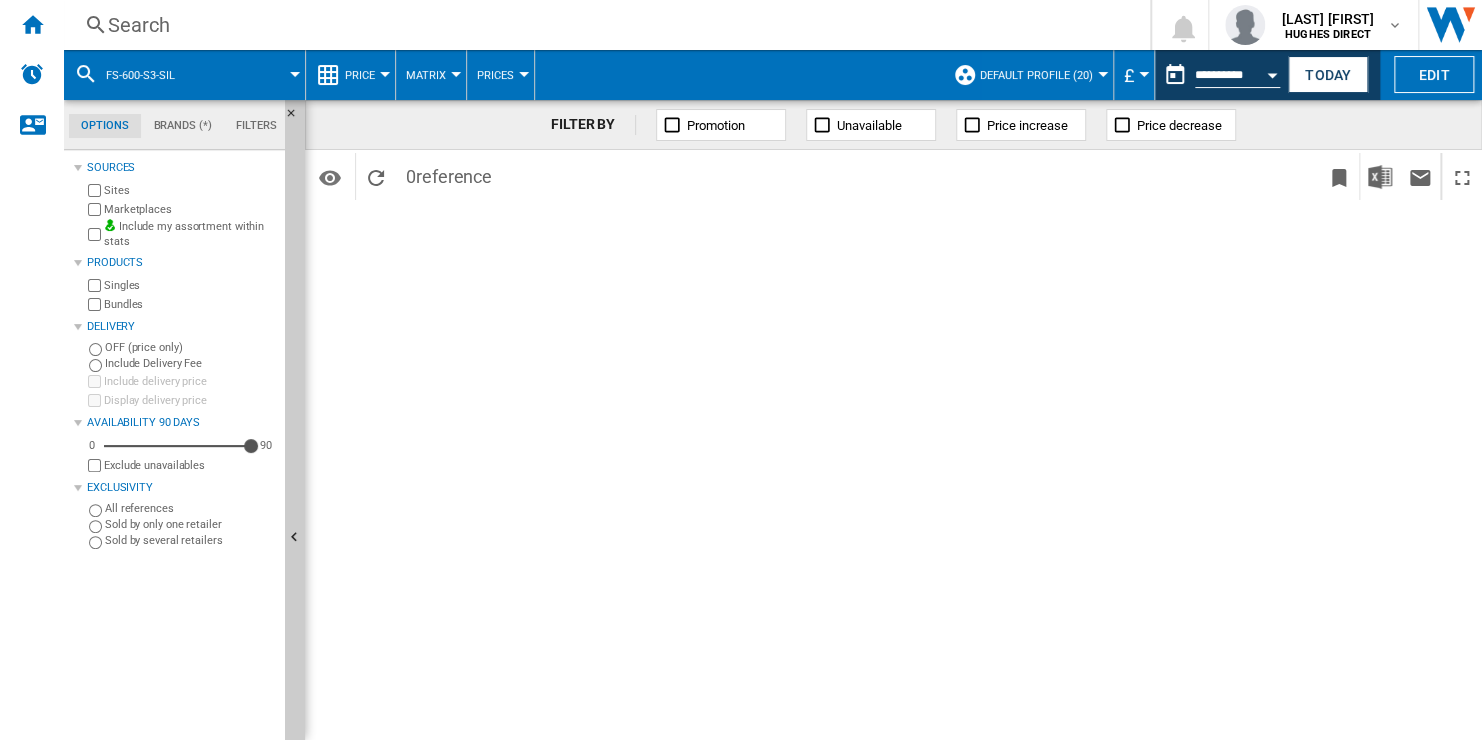 click on "Search" at bounding box center [603, 25] 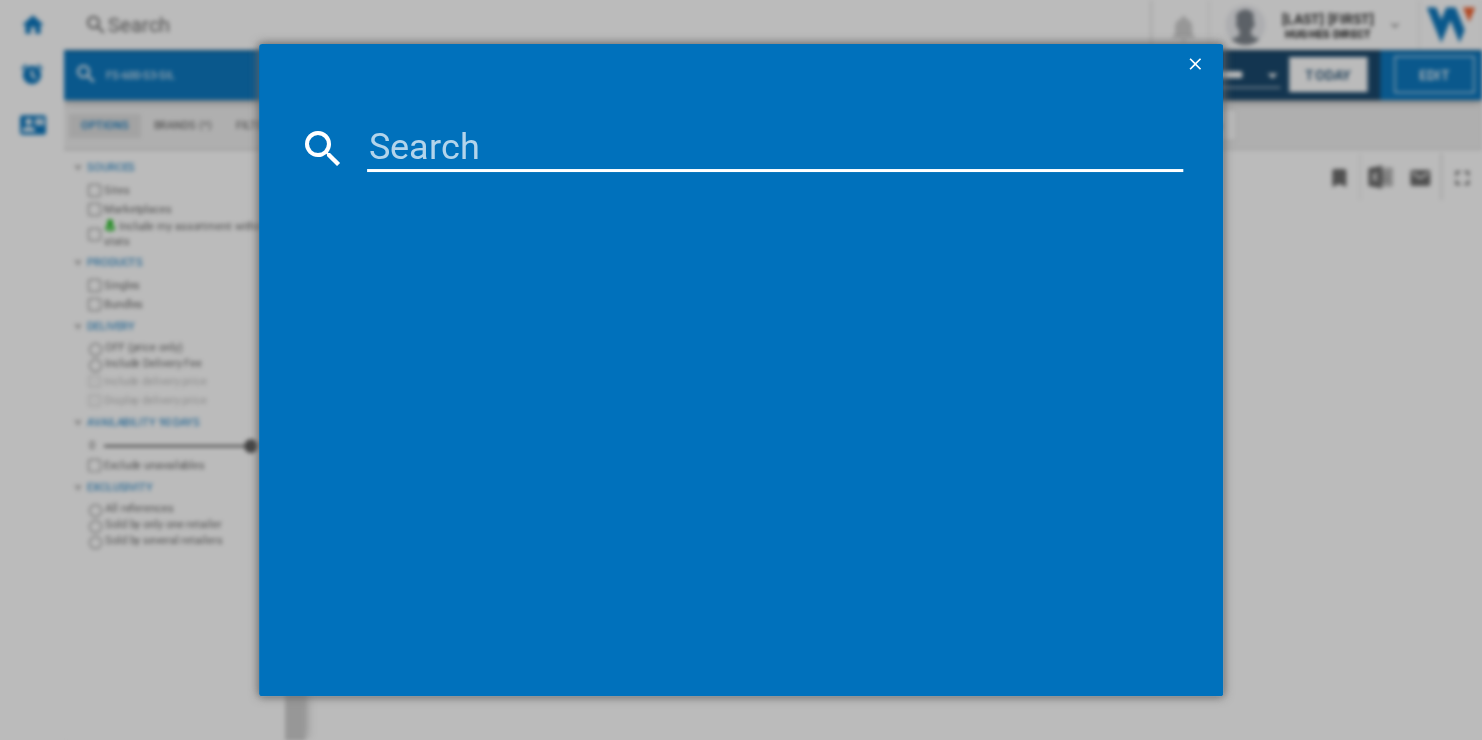click at bounding box center (774, 148) 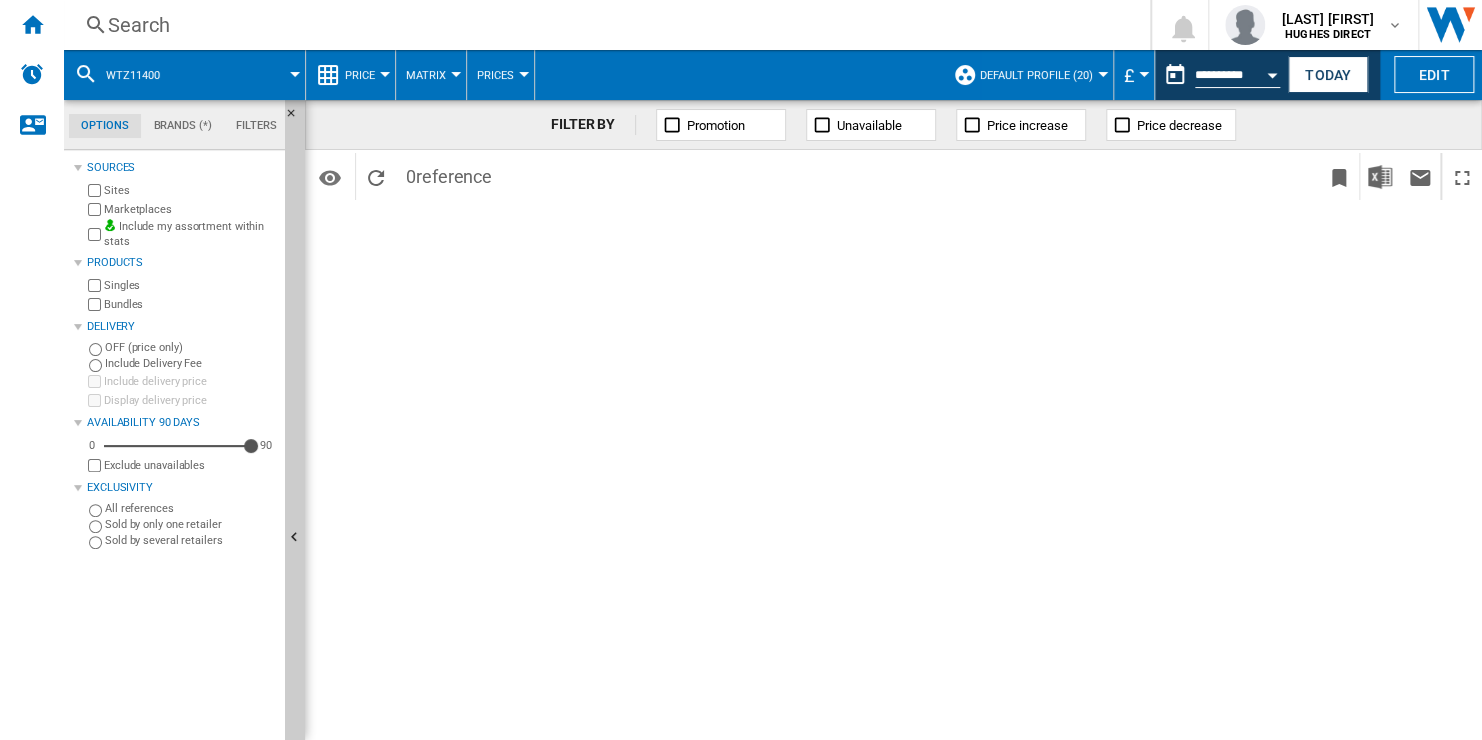 click on "Search" at bounding box center [603, 25] 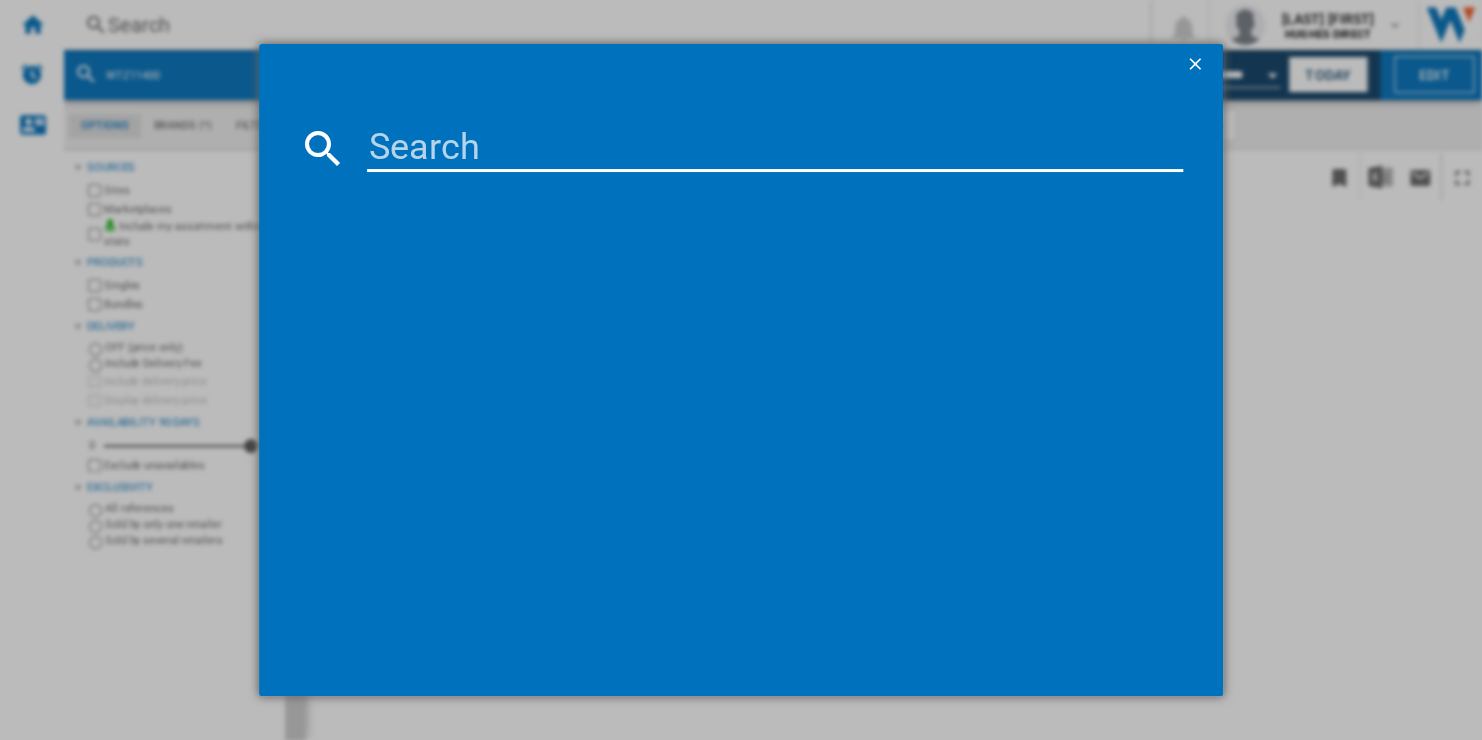 click at bounding box center [740, 389] 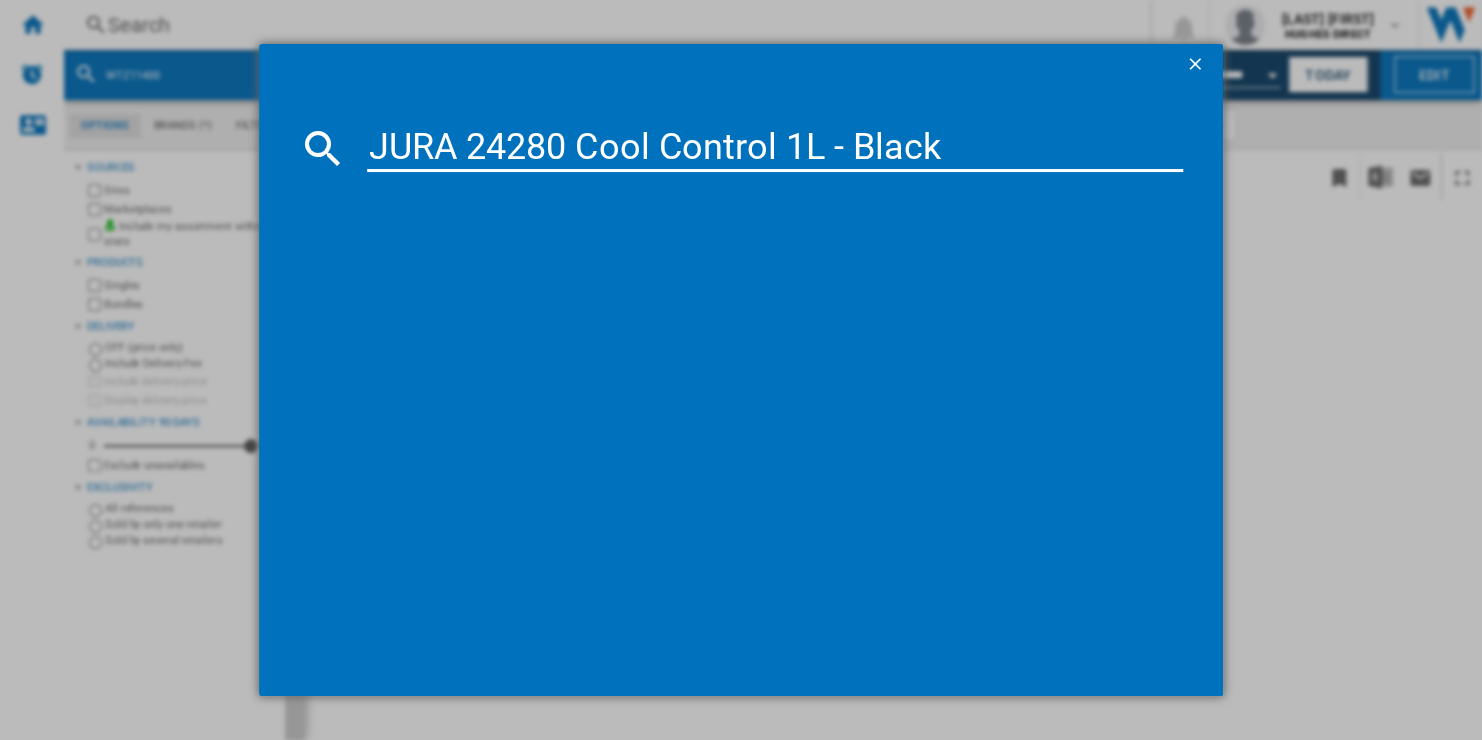 type on "JURA 24280 Cool Control 1L - Black" 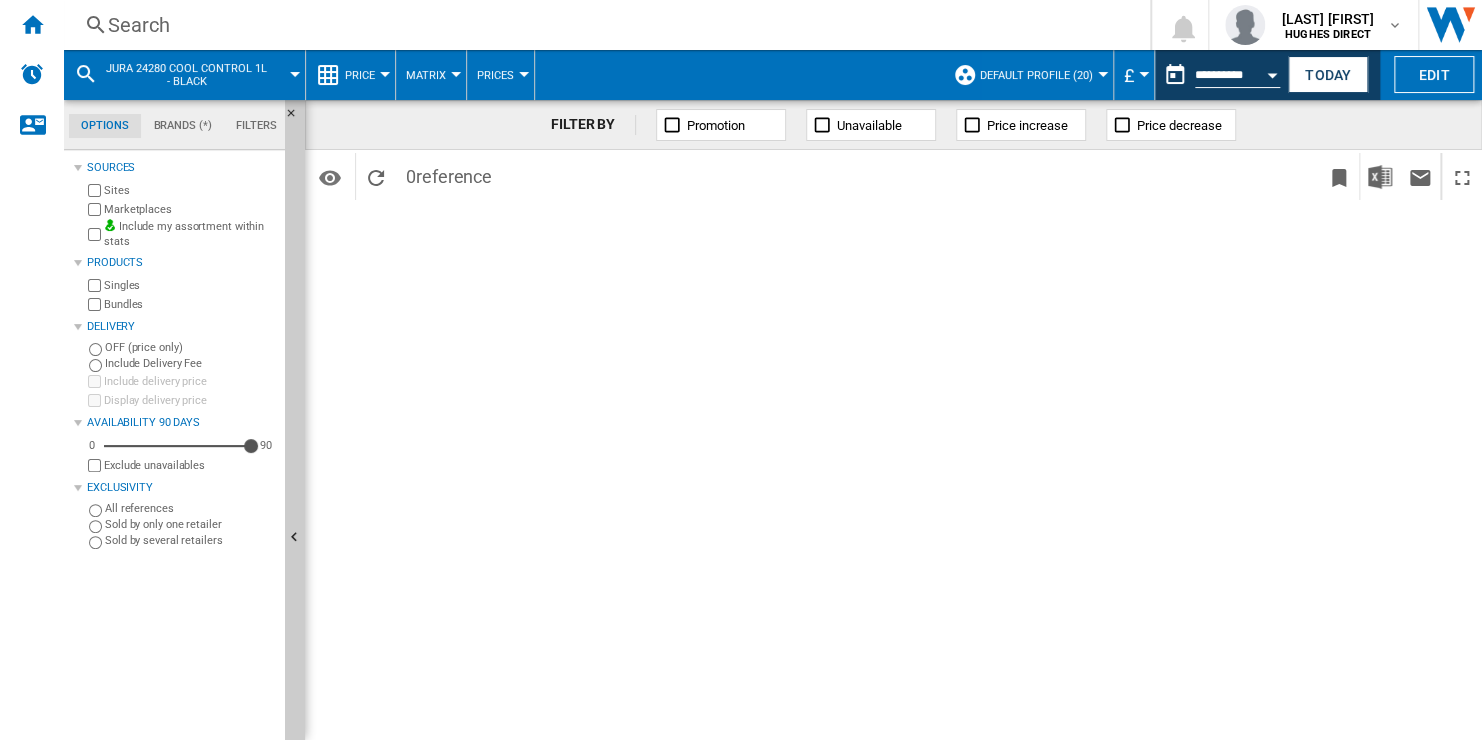 click on "Search" at bounding box center [603, 25] 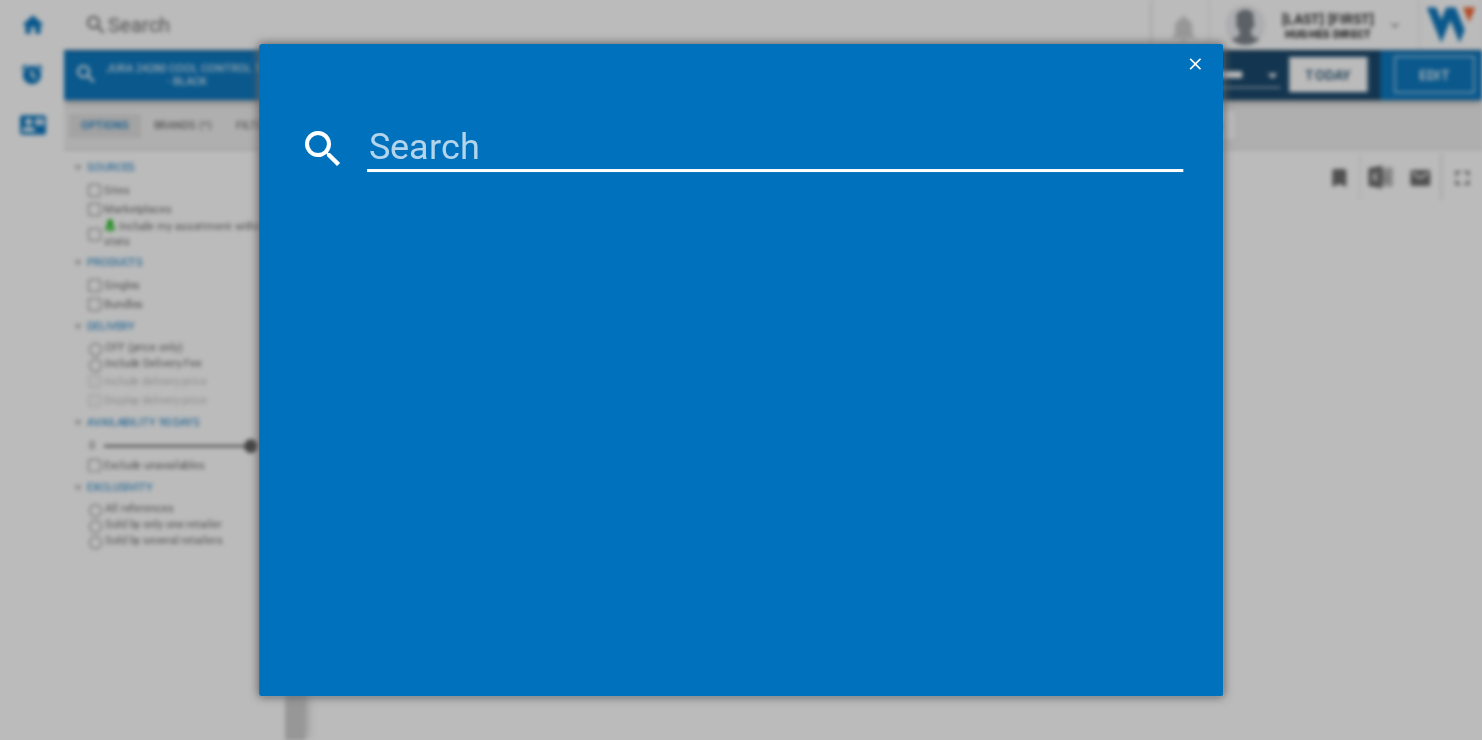 click at bounding box center (774, 148) 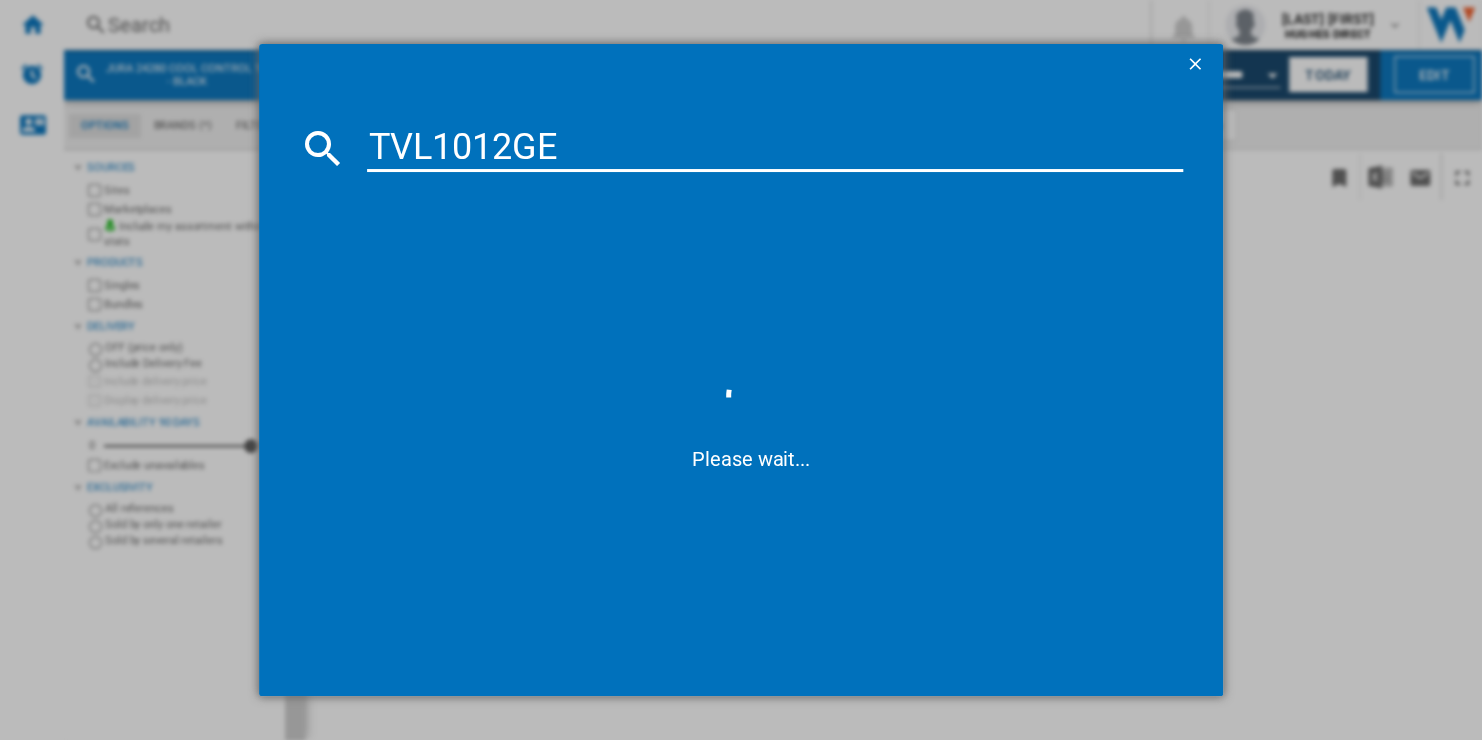 type on "TVL1012GE" 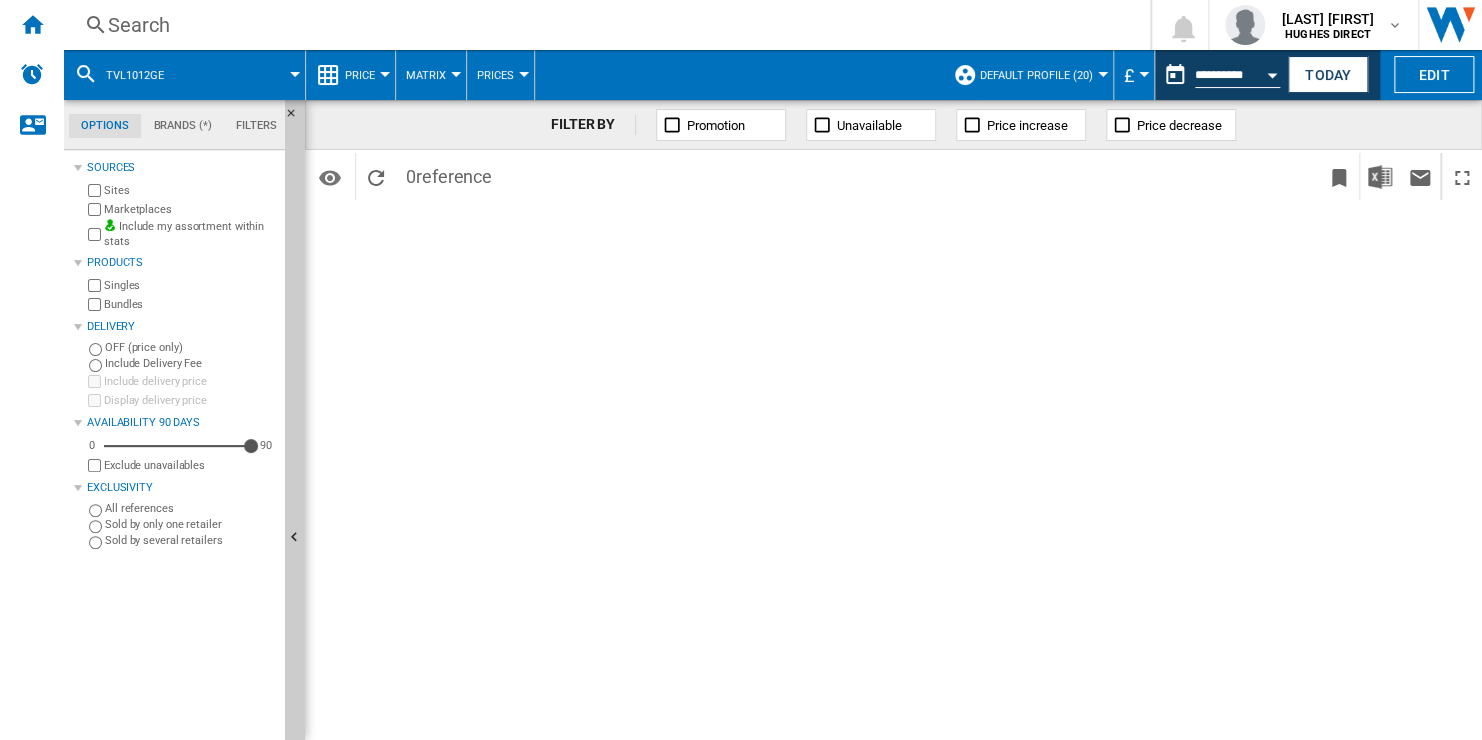 click on "Search" at bounding box center [603, 25] 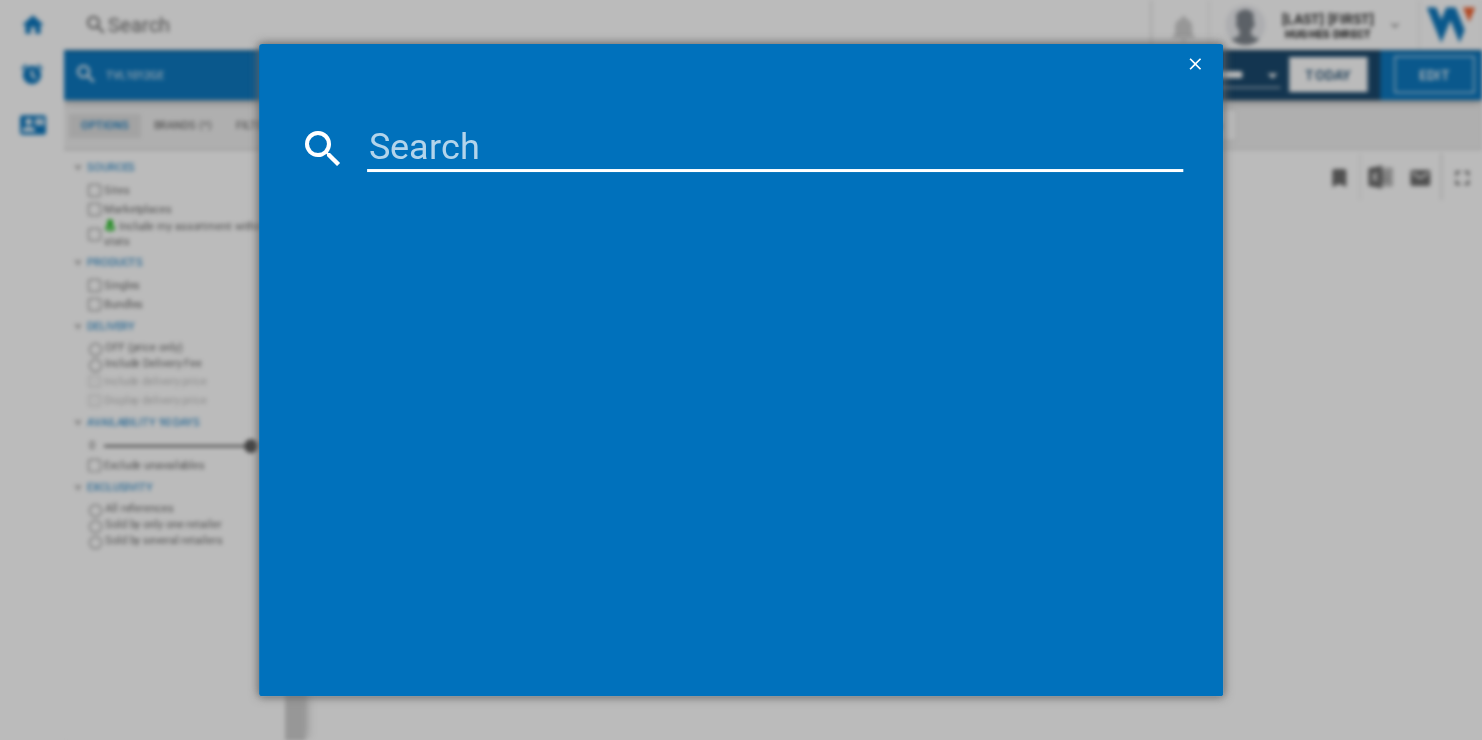 click at bounding box center [774, 148] 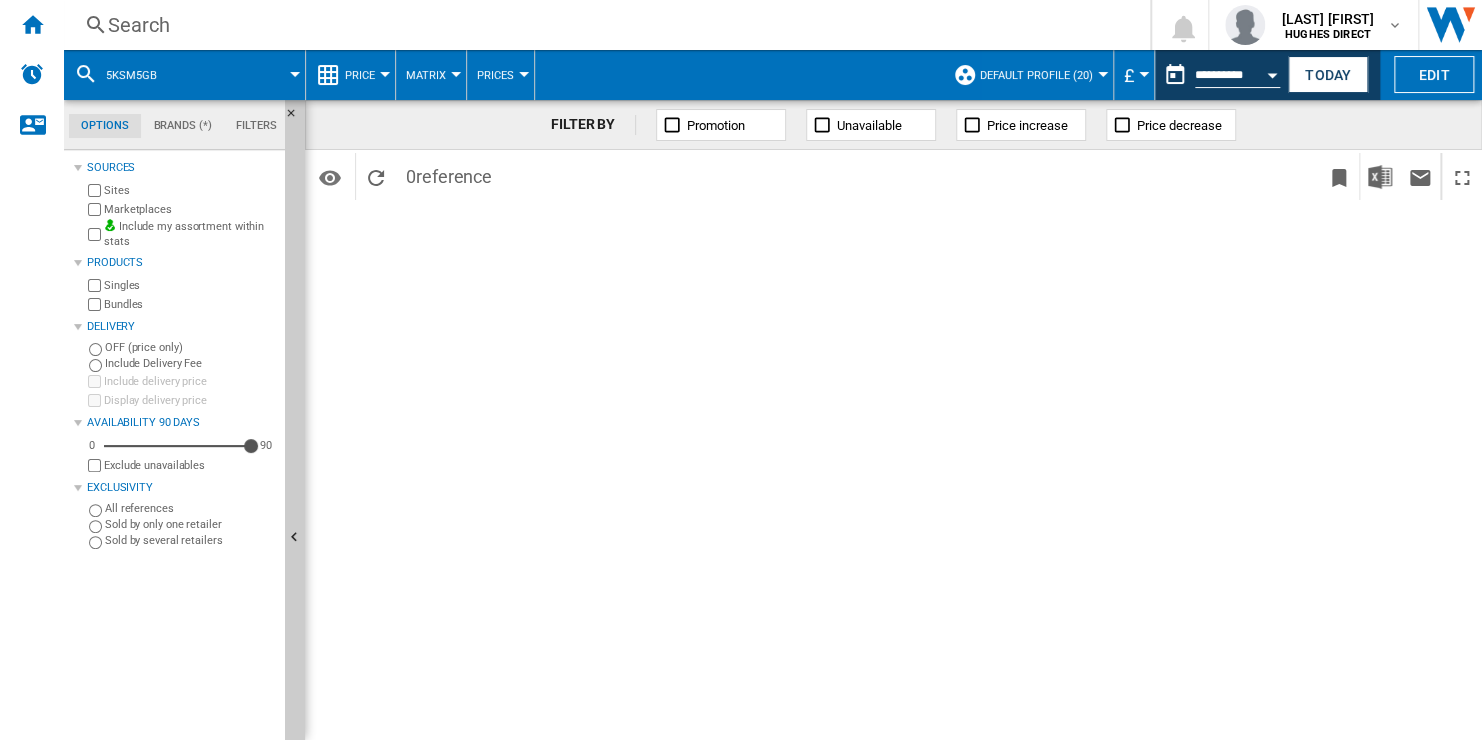 click on "Search" at bounding box center (603, 25) 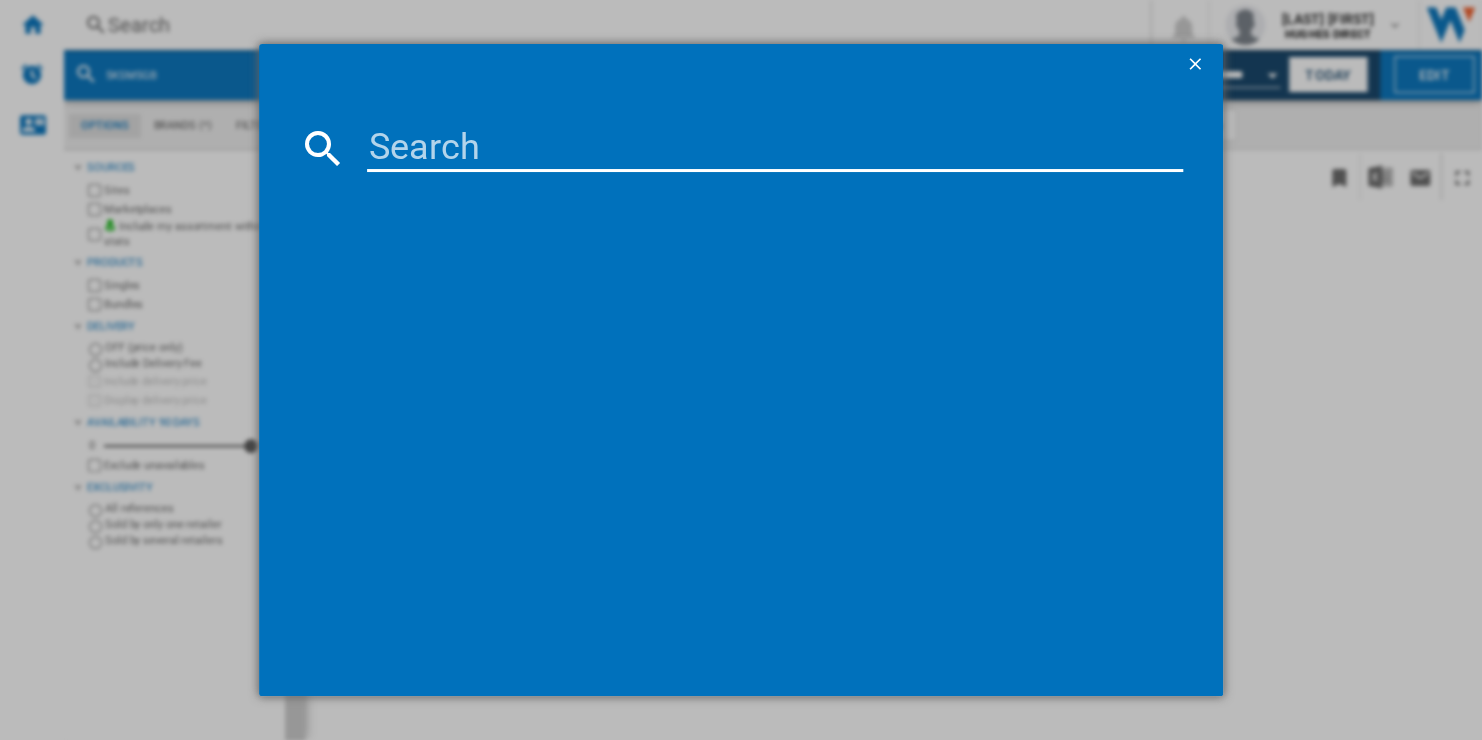 click at bounding box center [774, 148] 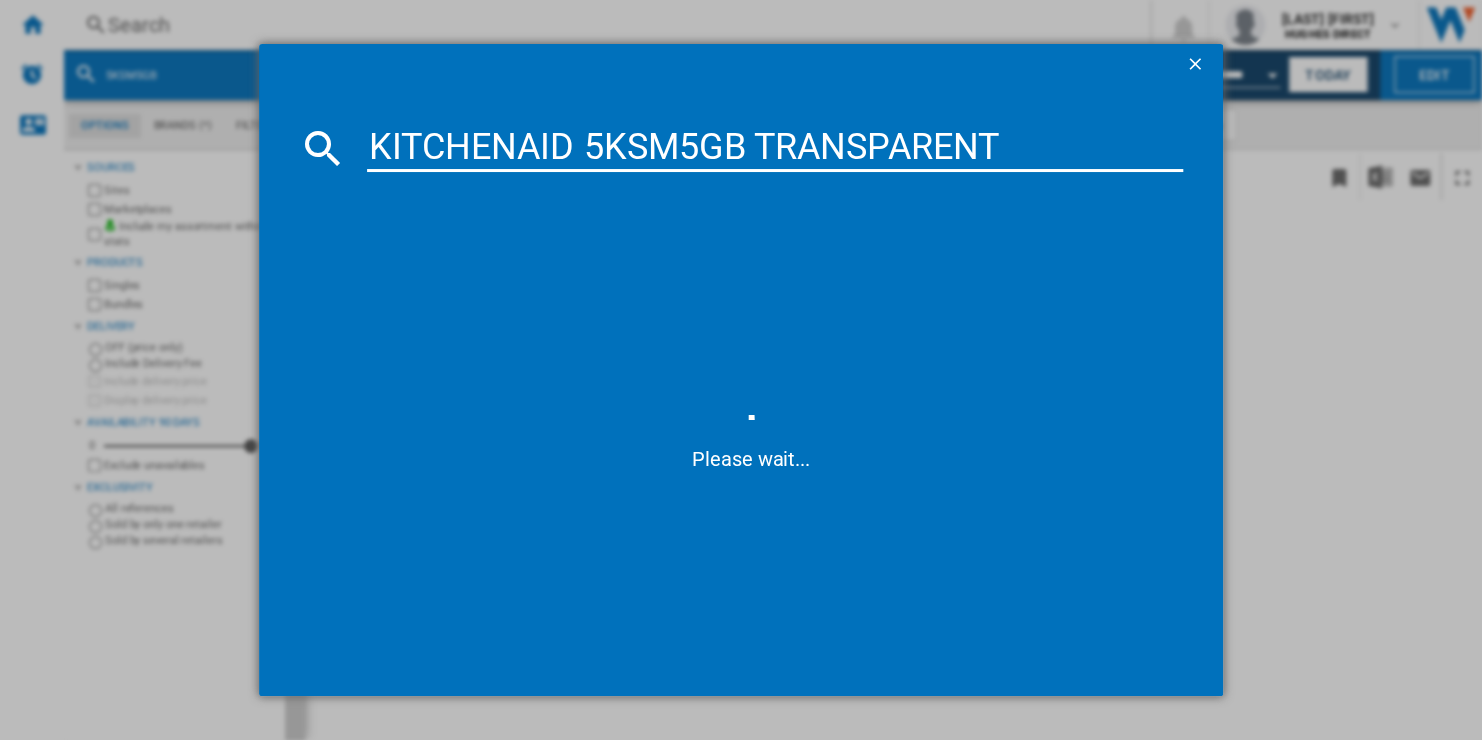 type on "KITCHENAID 5KSM5GB TRANSPARENT" 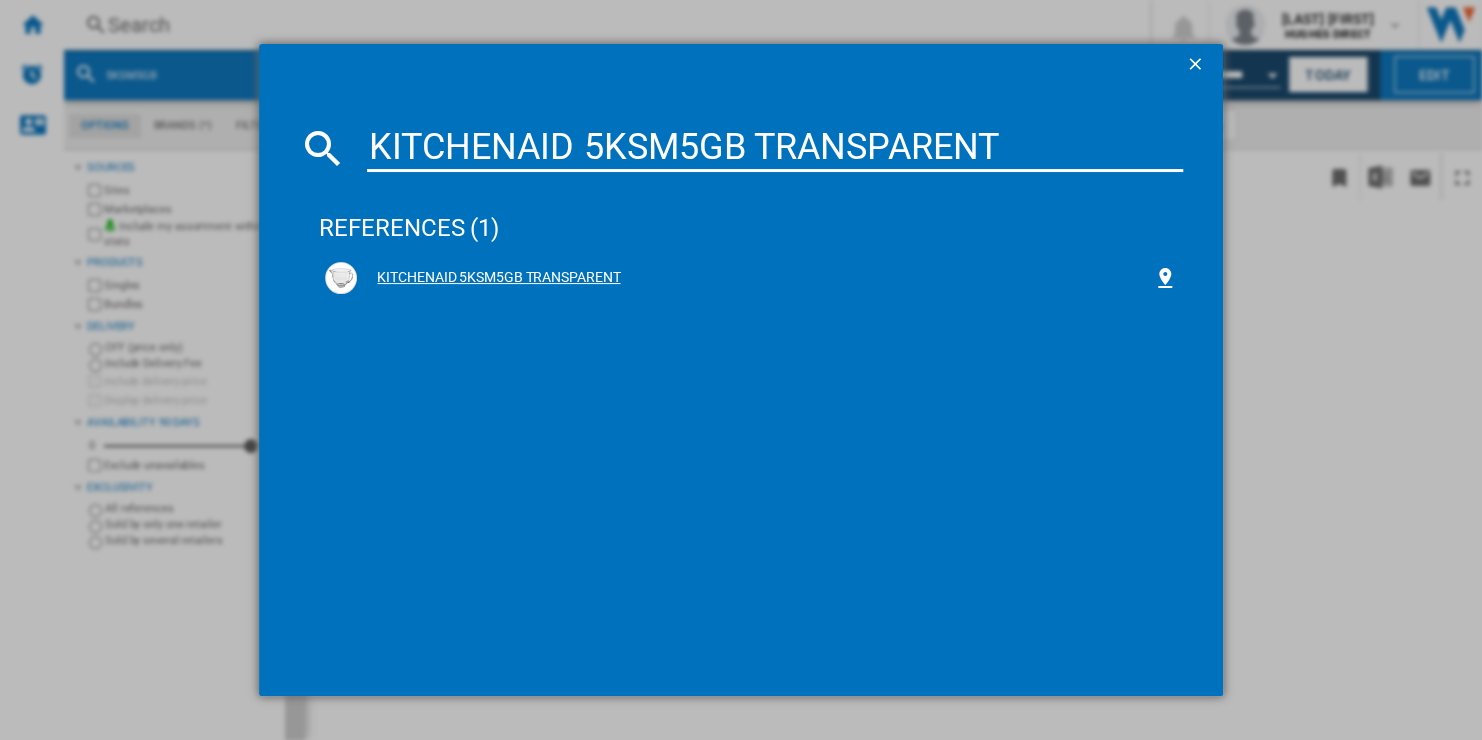 click on "KITCHENAID 5KSM5GB TRANSPARENT" at bounding box center [754, 278] 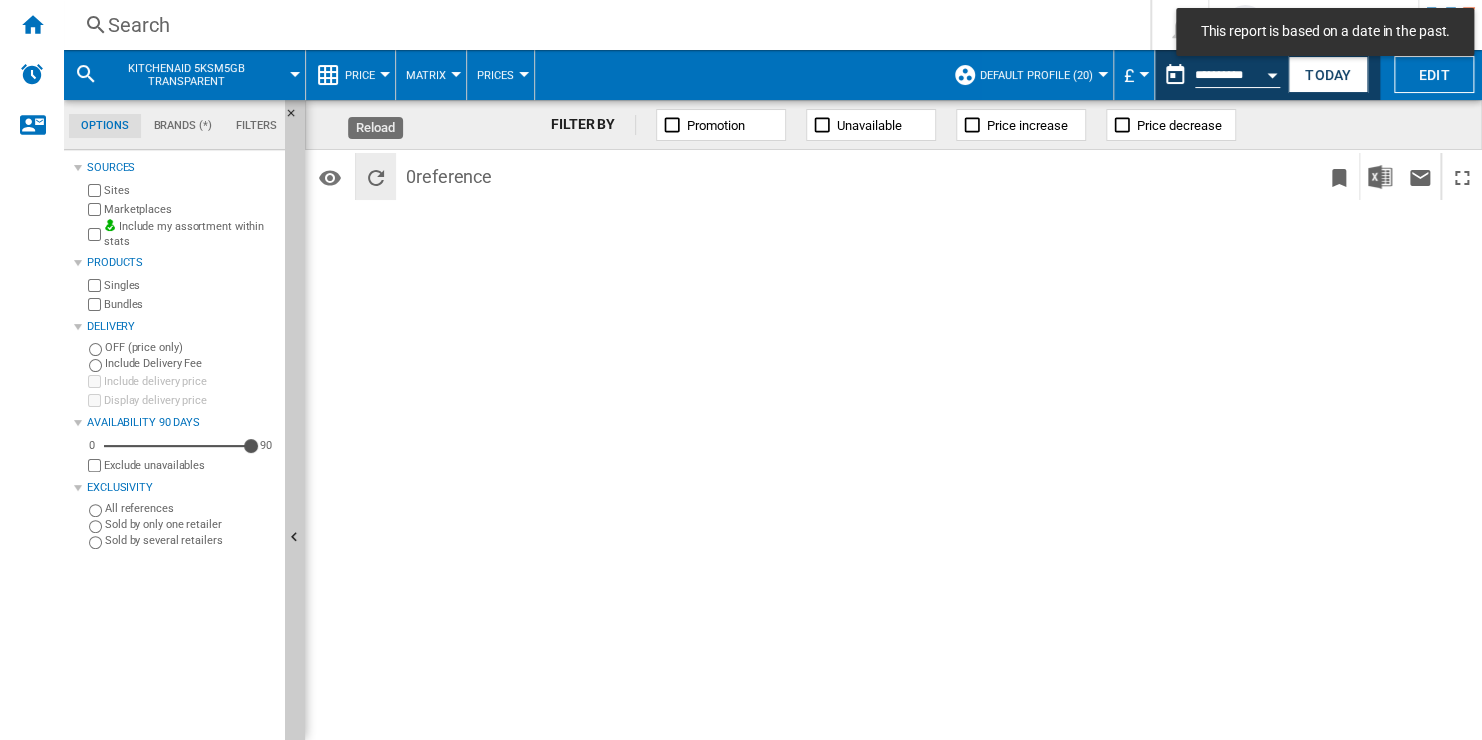 click at bounding box center [376, 178] 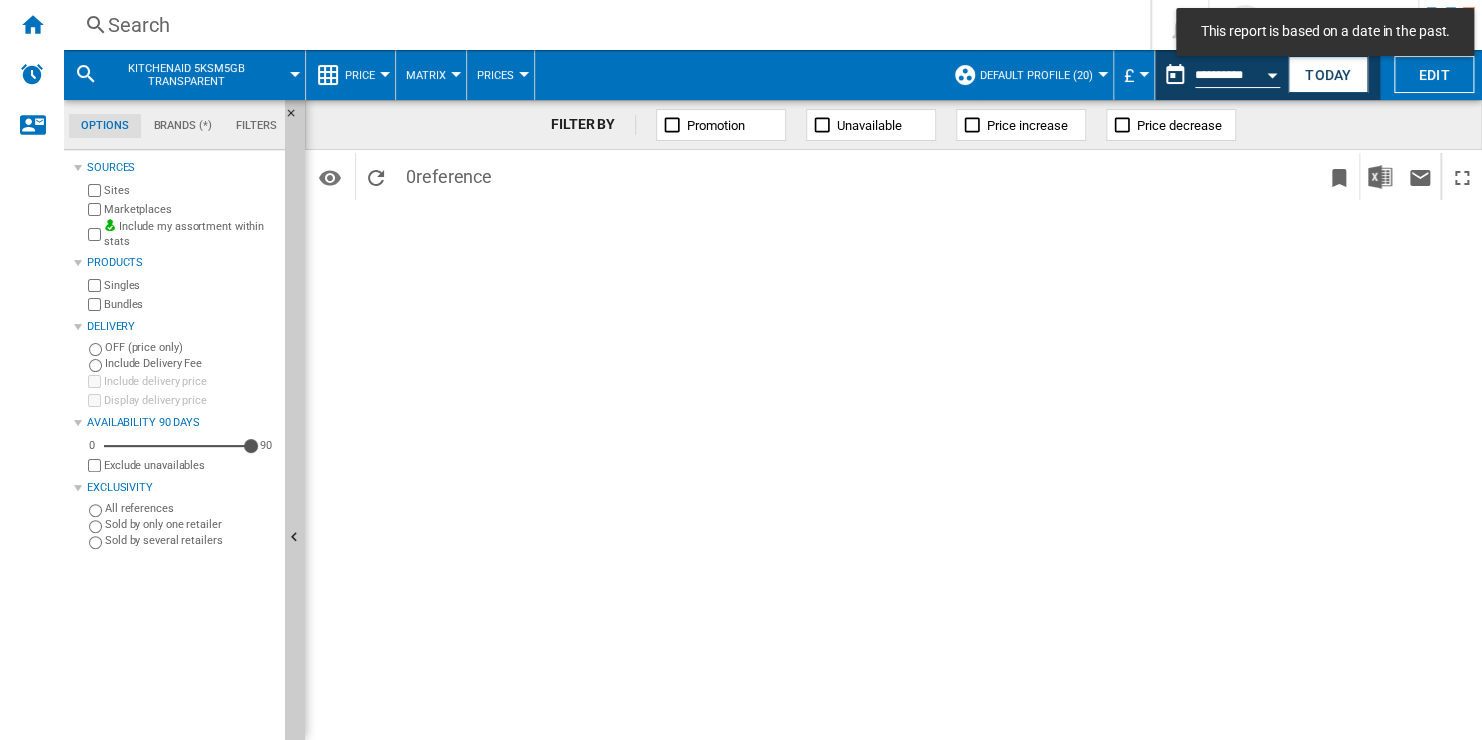 click on "Search" at bounding box center [603, 25] 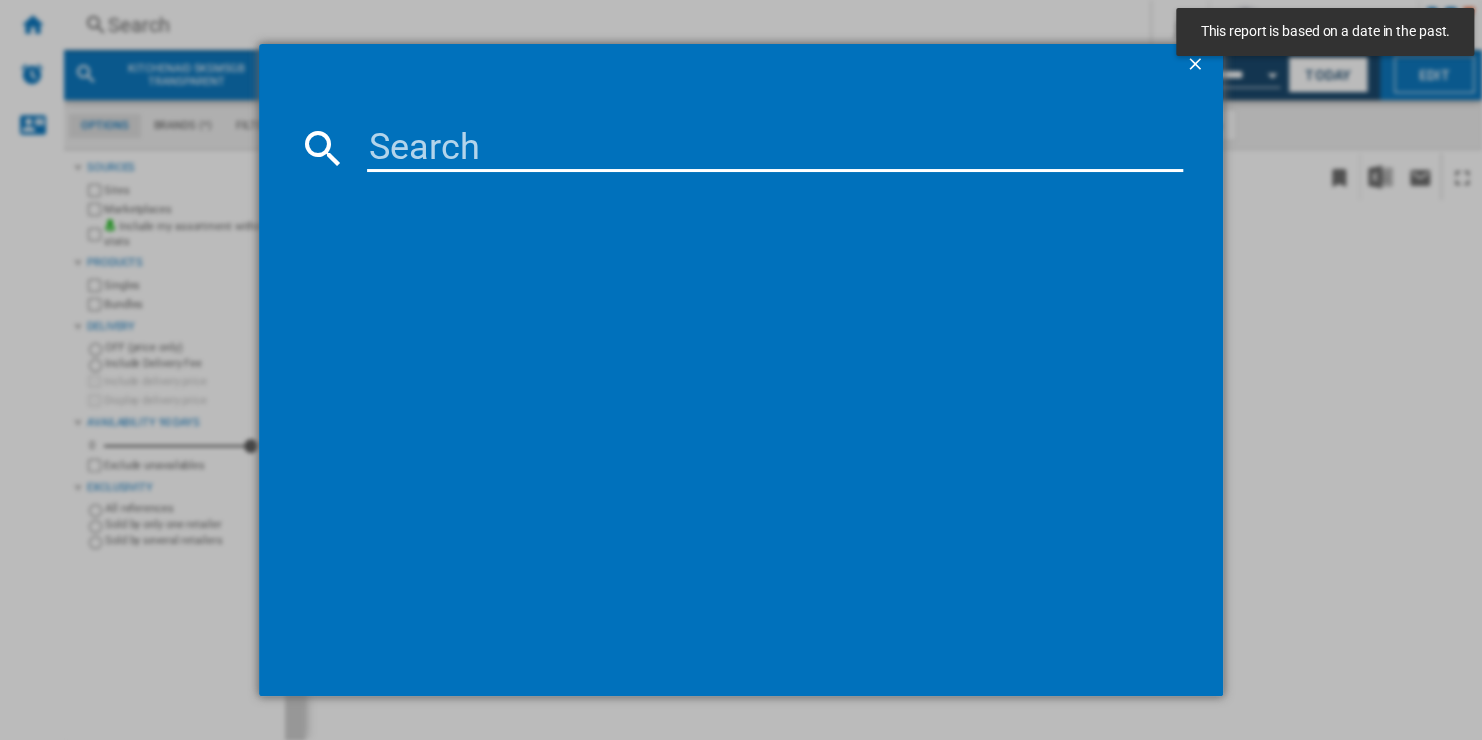 click at bounding box center (774, 148) 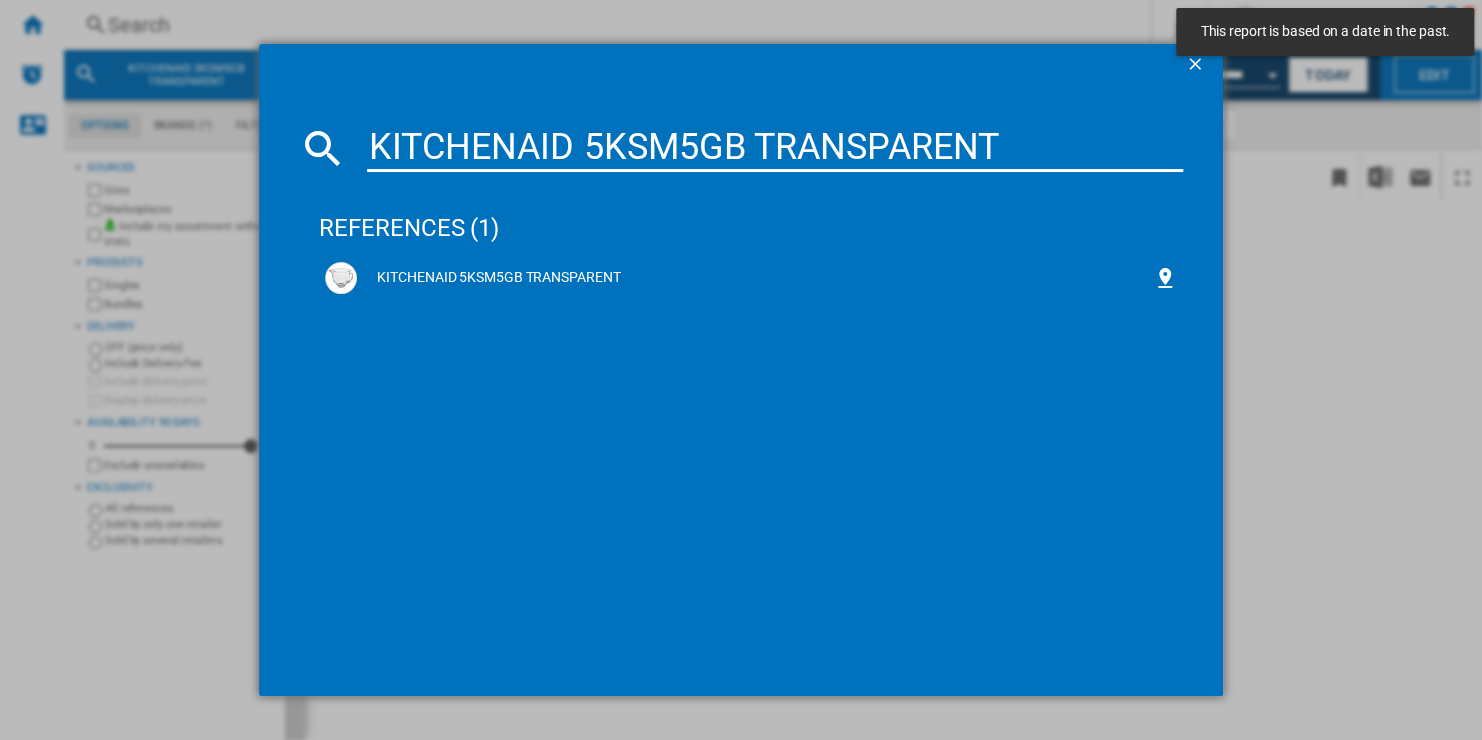 type on "KITCHENAID 5KSM5GB TRANSPARENT" 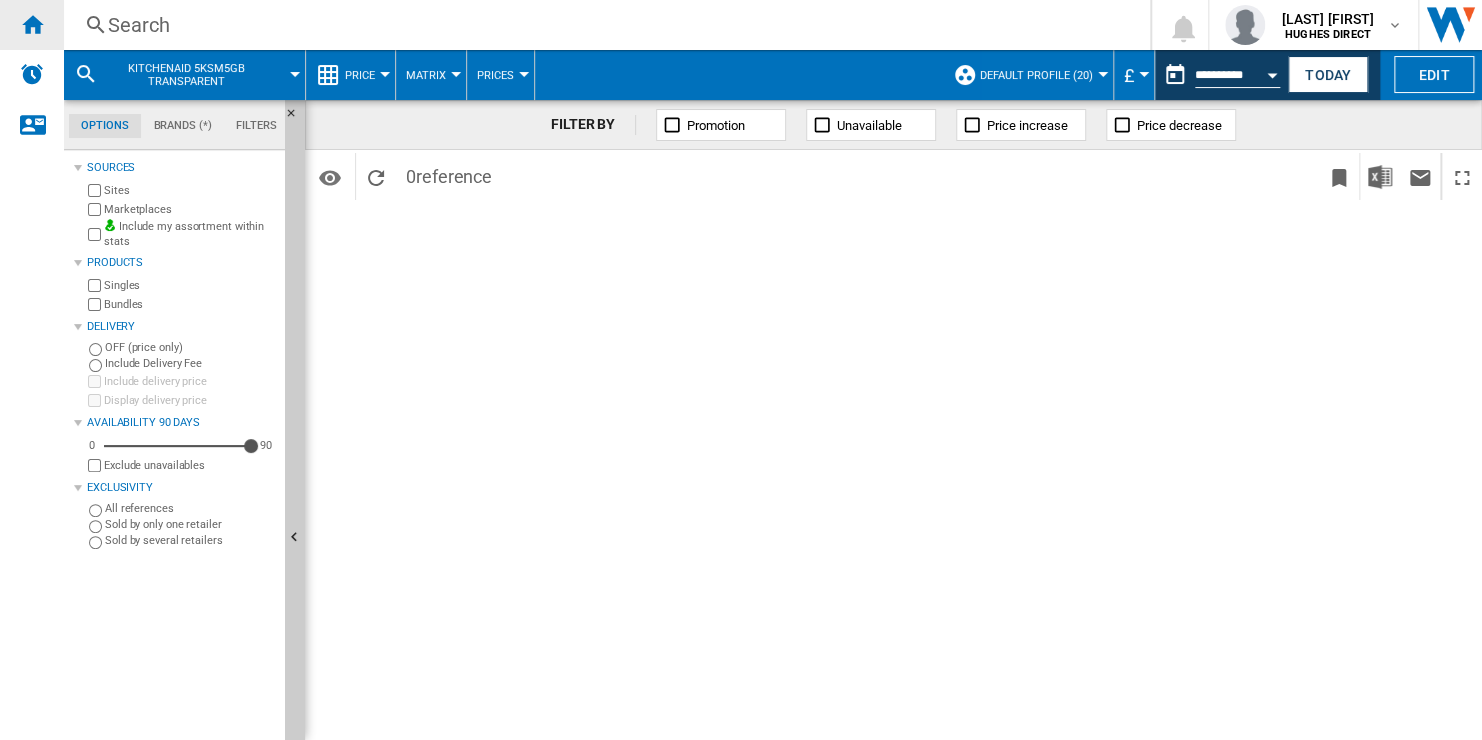 click at bounding box center [32, 24] 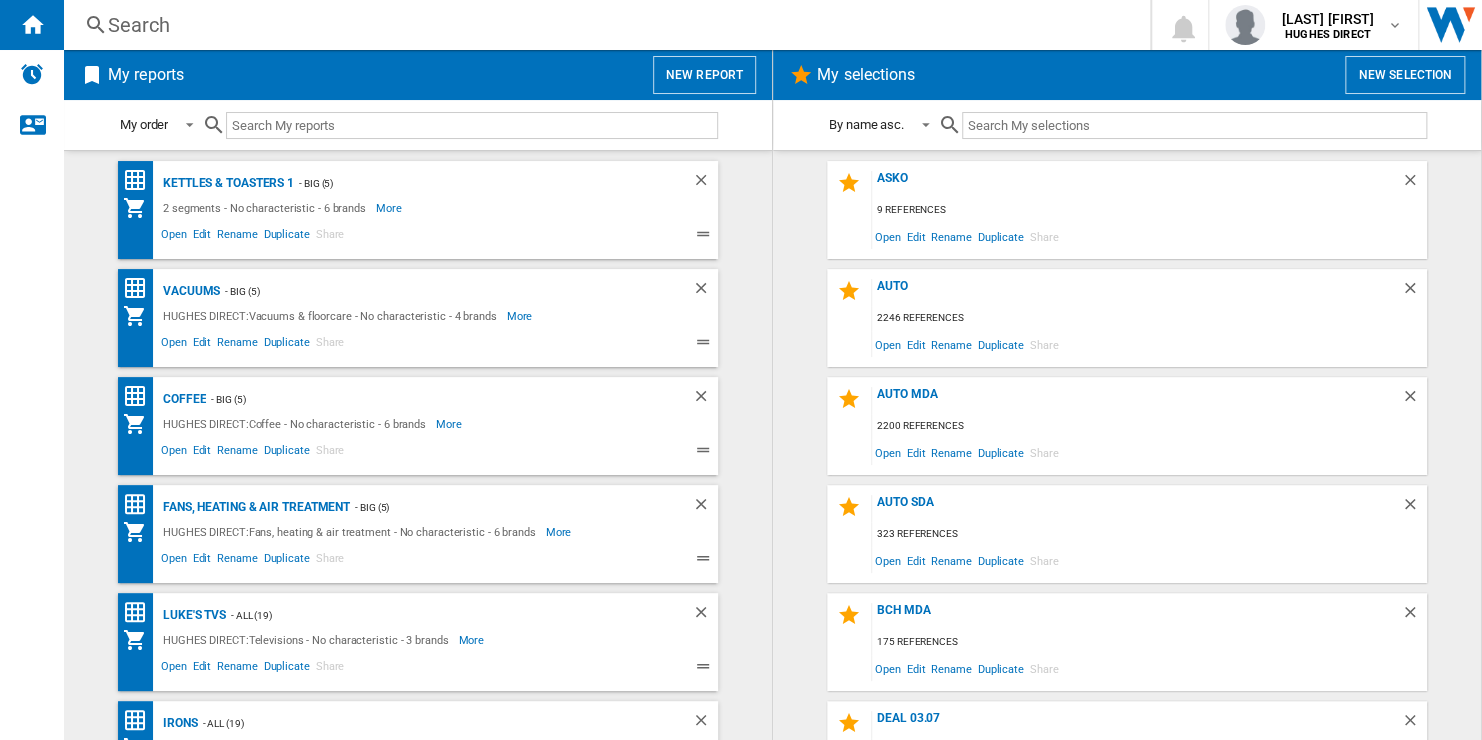 click on "New selection" at bounding box center [1405, 75] 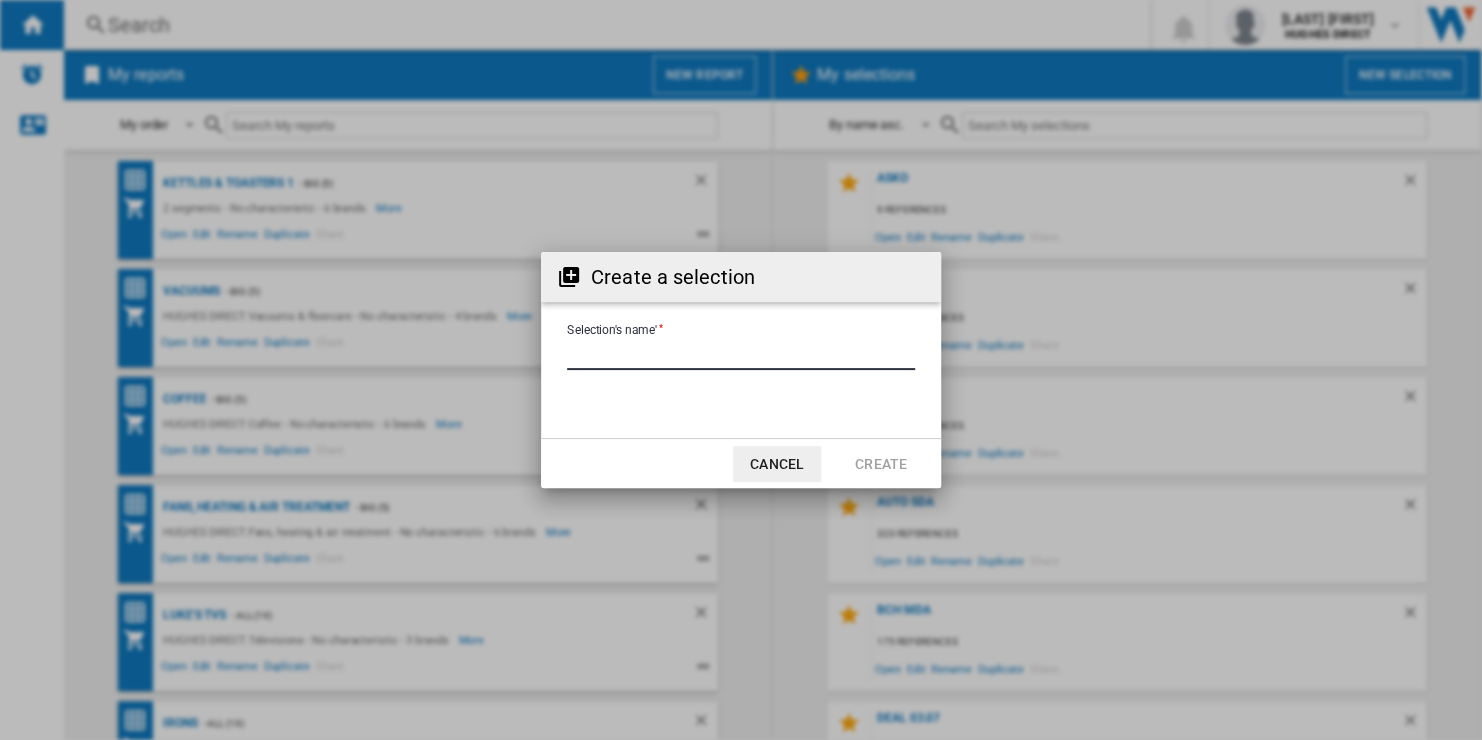 click on "Selection's name'" at bounding box center [741, 355] 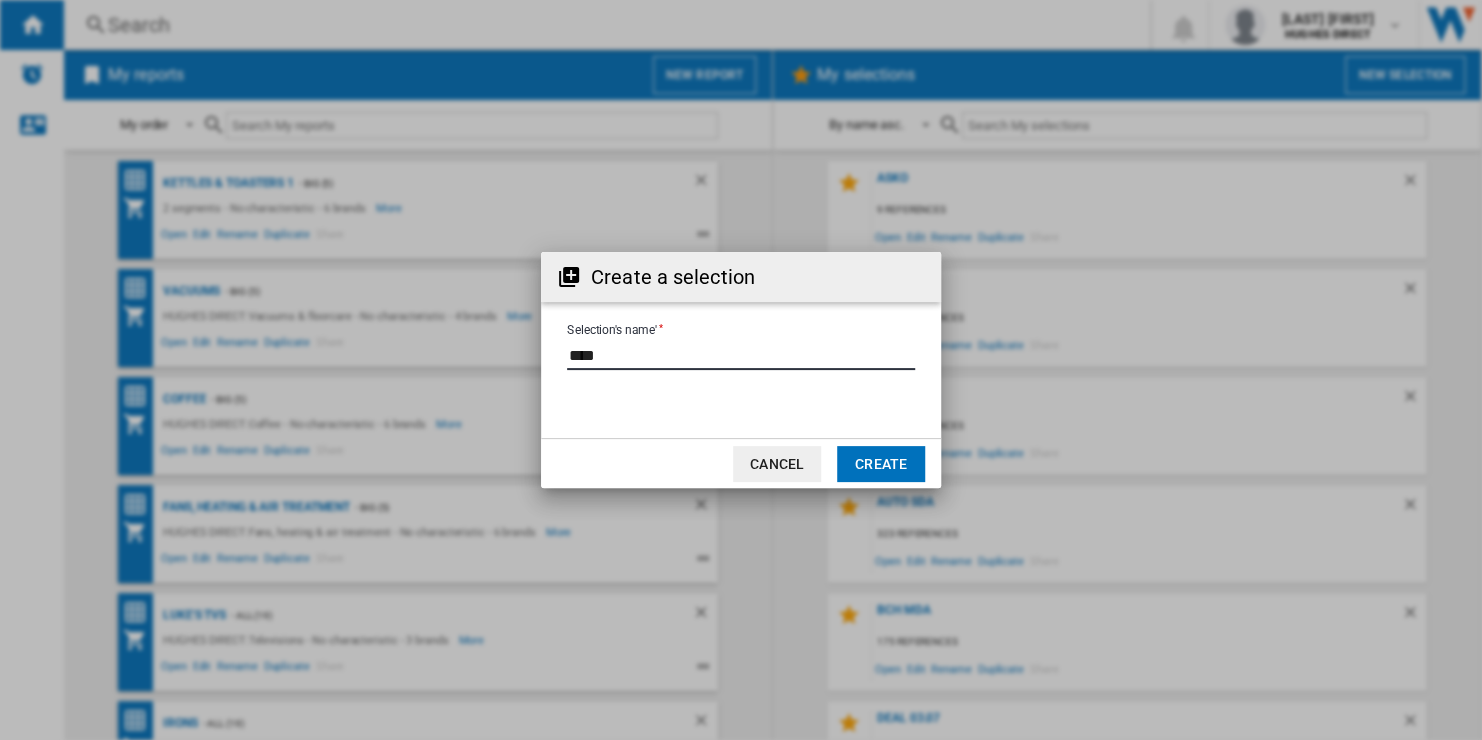 type on "****" 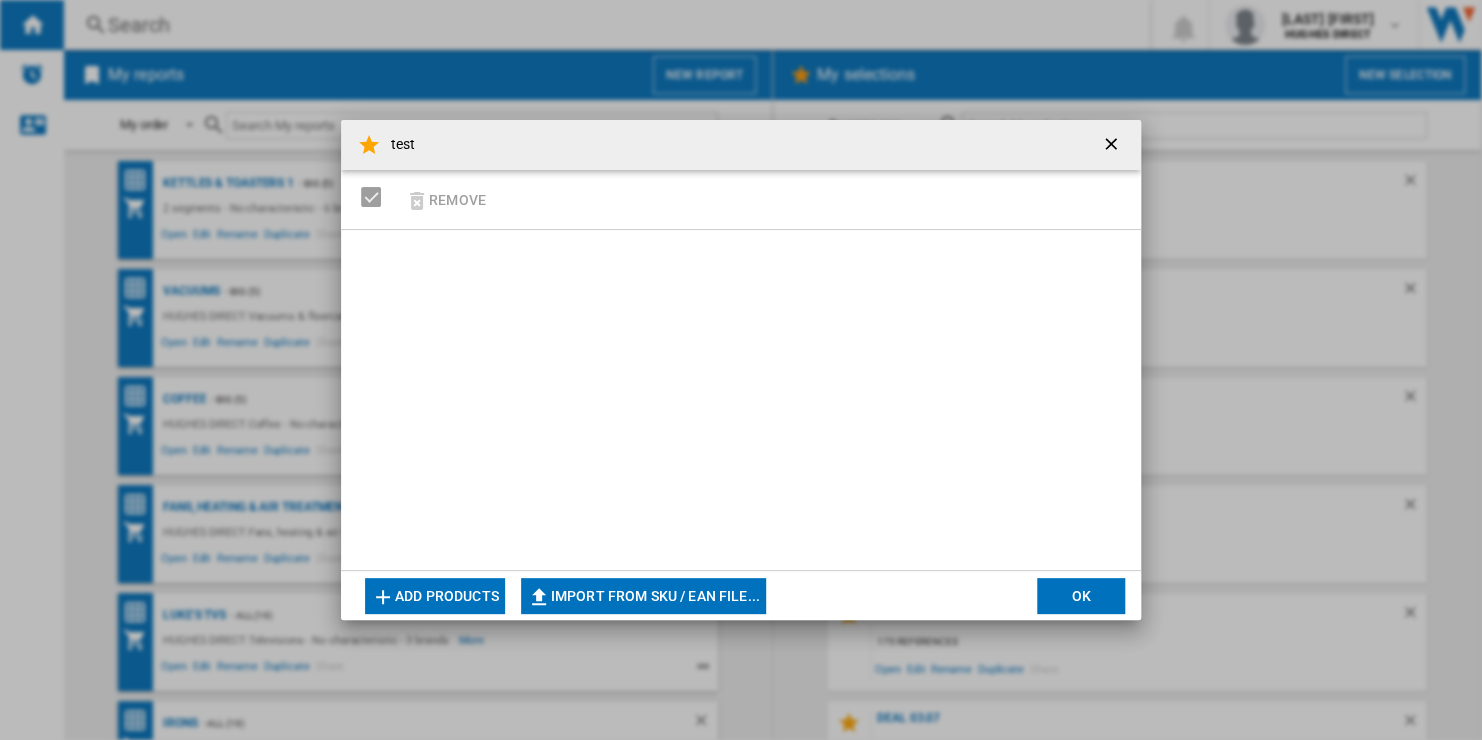click on "Import from SKU / EAN file..." 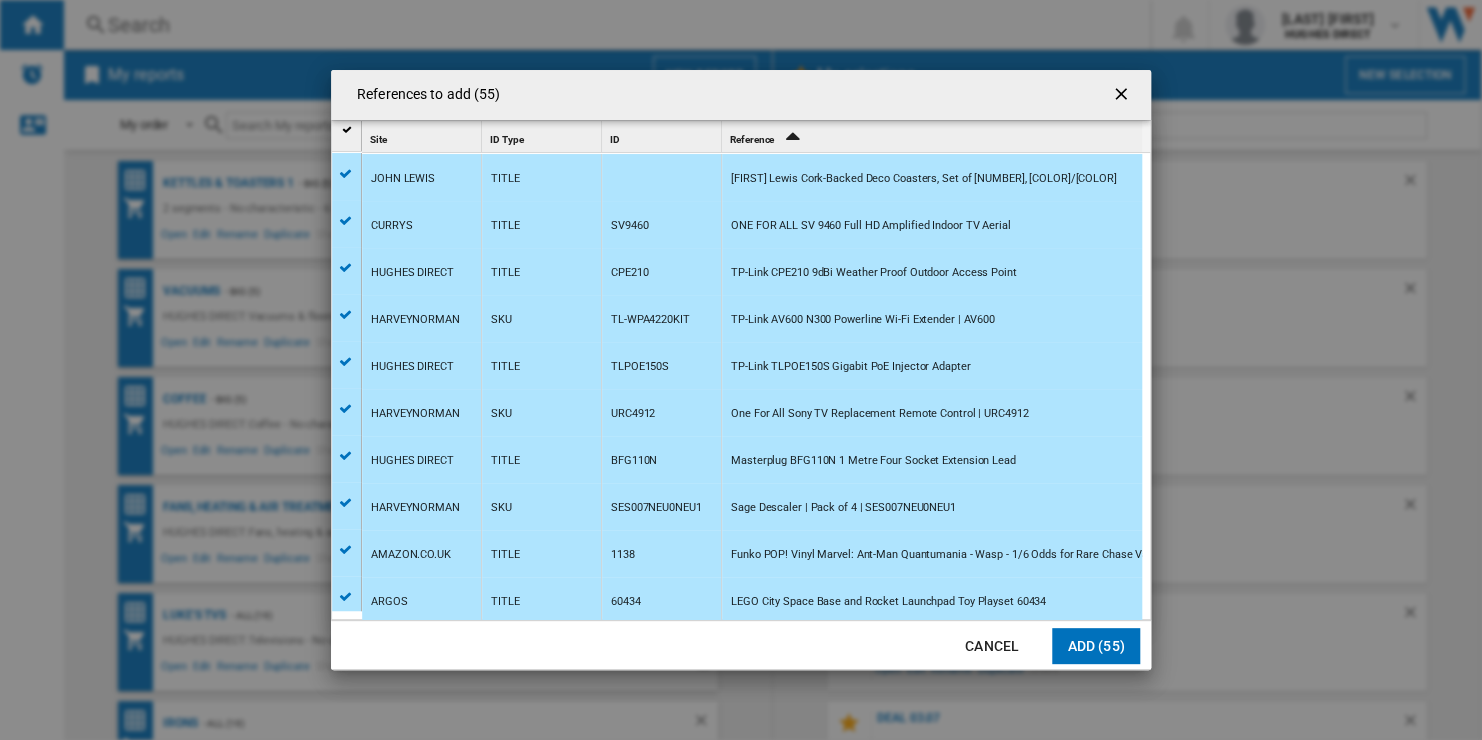 click on "Add (55)" 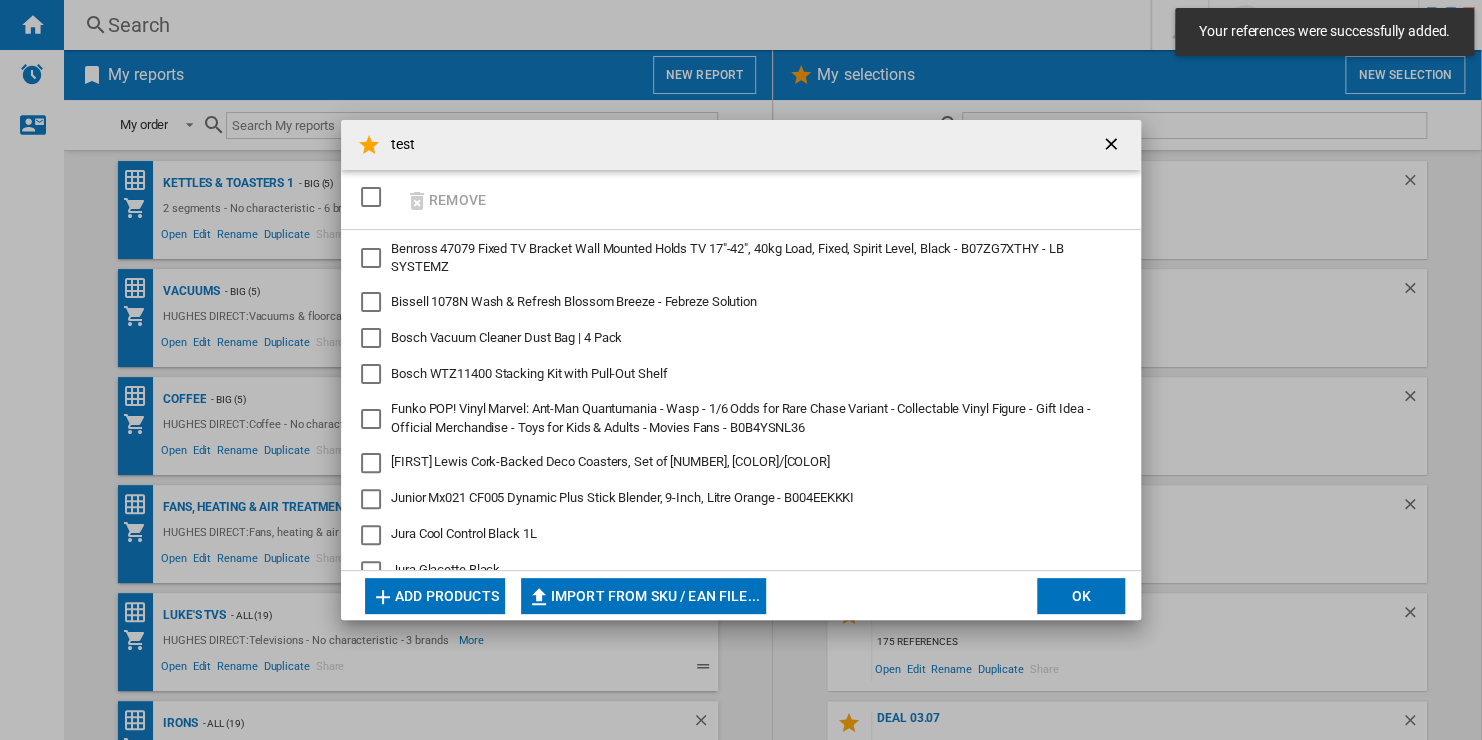 click on "OK" 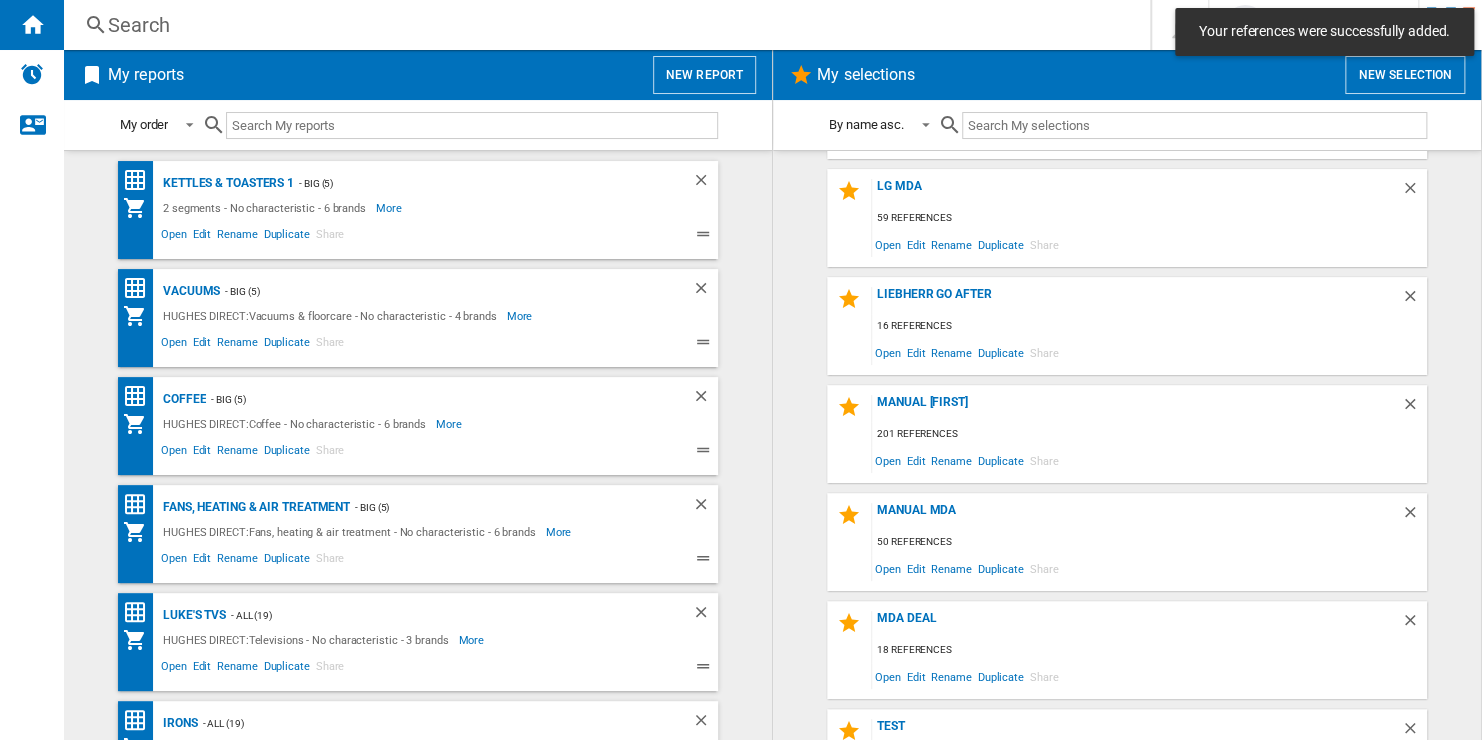 scroll, scrollTop: 814, scrollLeft: 0, axis: vertical 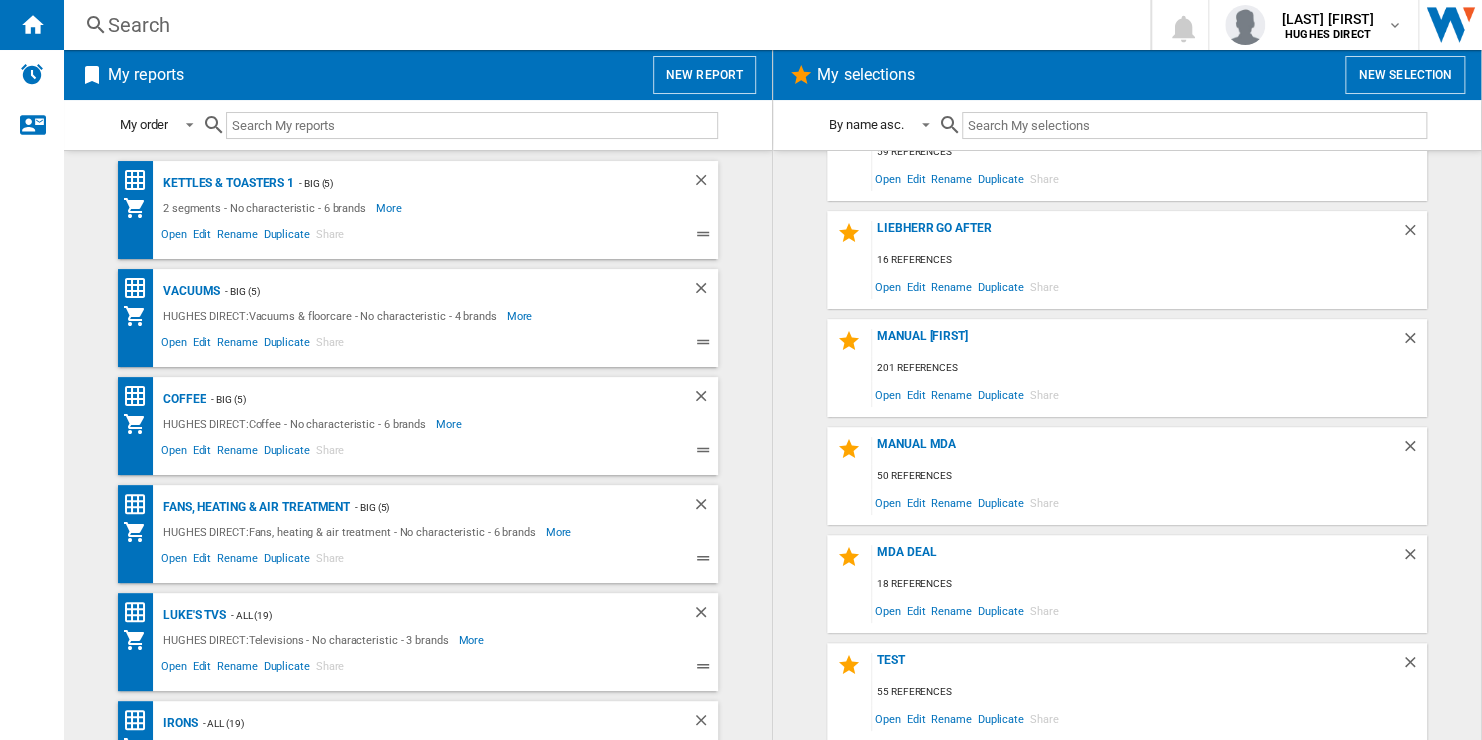 drag, startPoint x: 880, startPoint y: 656, endPoint x: 909, endPoint y: 644, distance: 31.38471 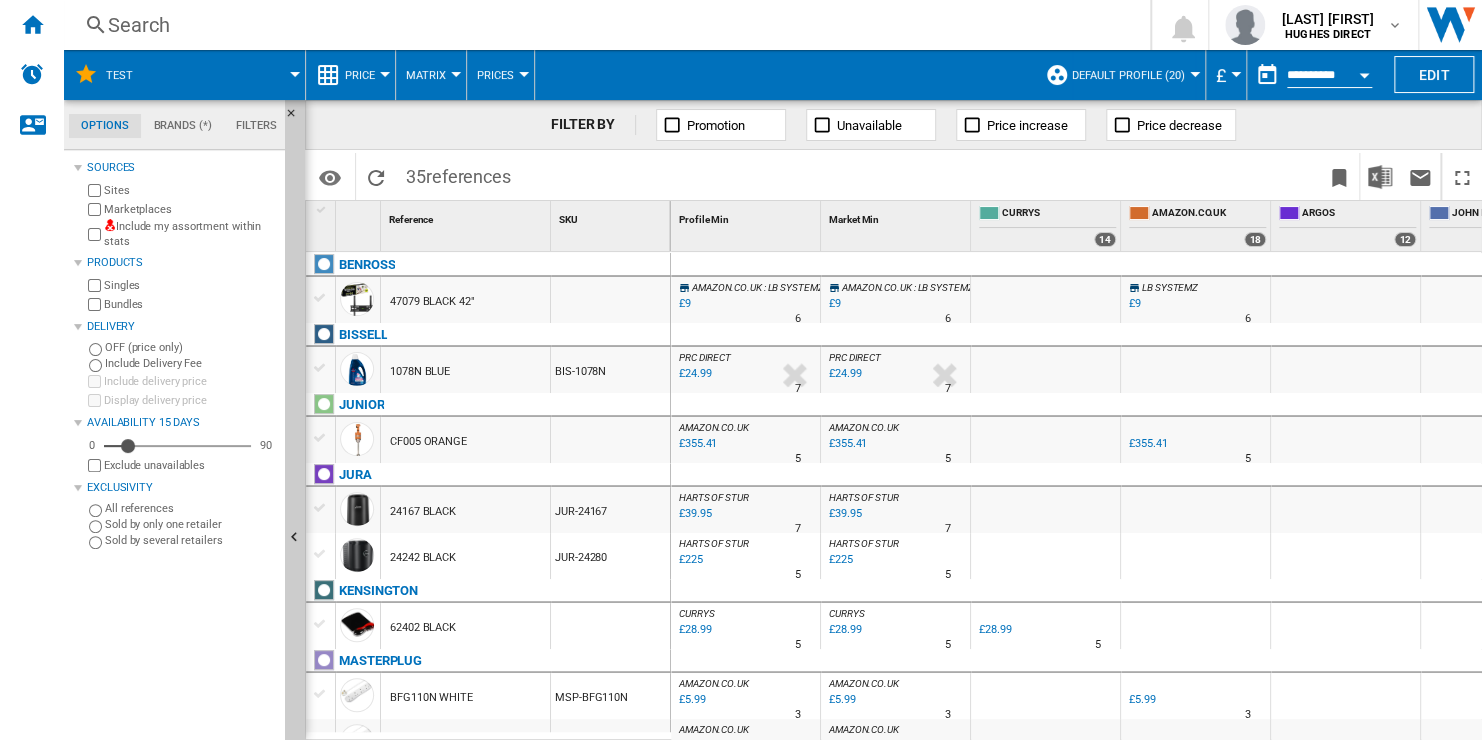 drag, startPoint x: 612, startPoint y: 376, endPoint x: 558, endPoint y: 377, distance: 54.00926 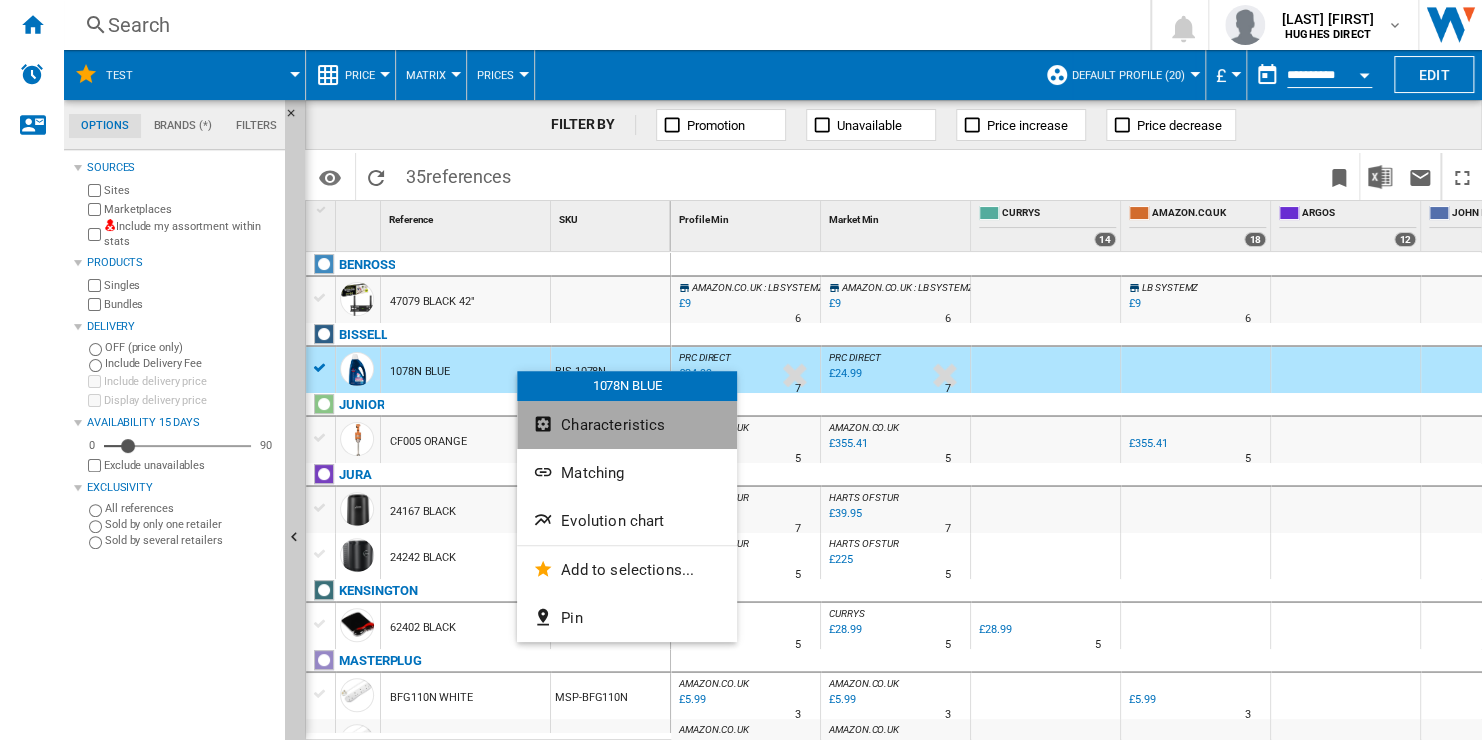 click on "Characteristics" at bounding box center [627, 425] 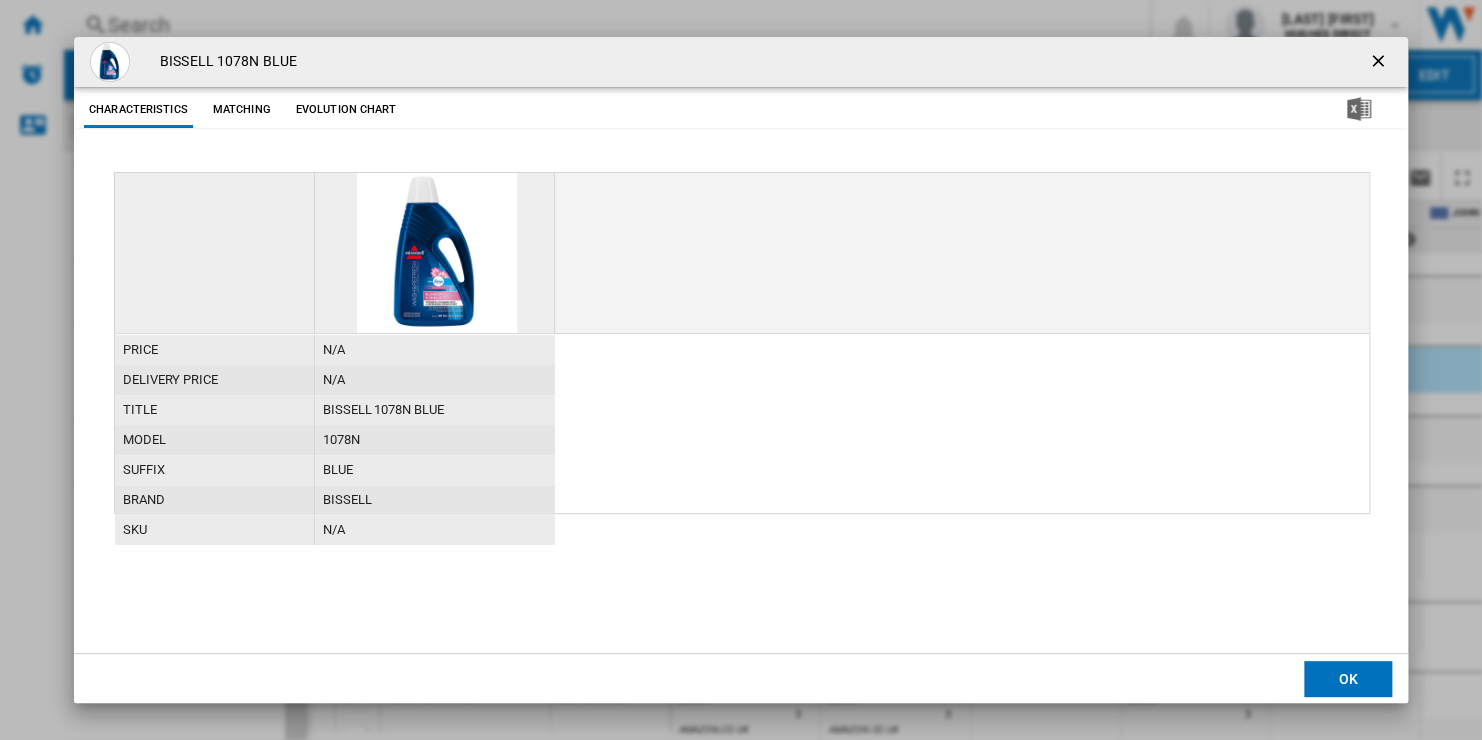 click on "BISSELL 1078N BLUE" at bounding box center (223, 62) 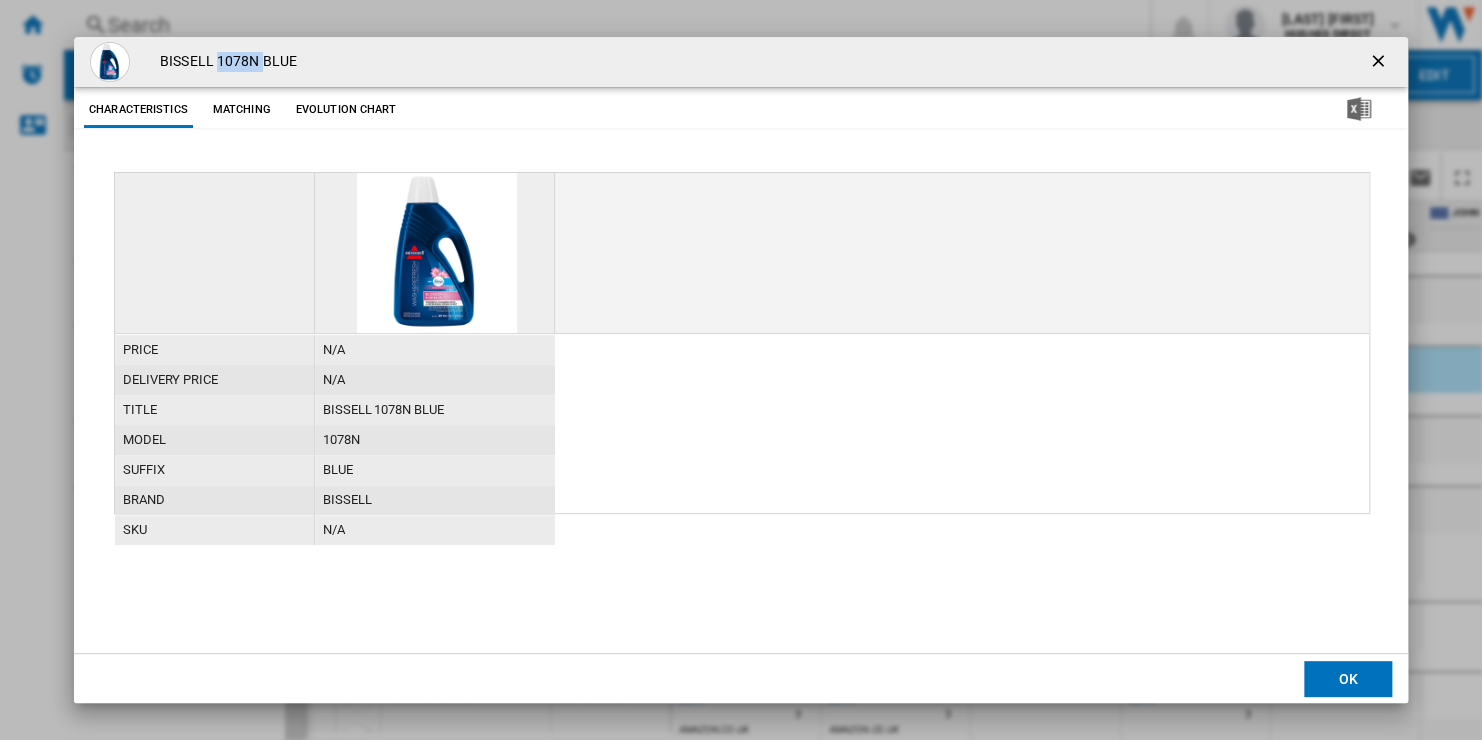 click on "BISSELL 1078N BLUE" at bounding box center (223, 62) 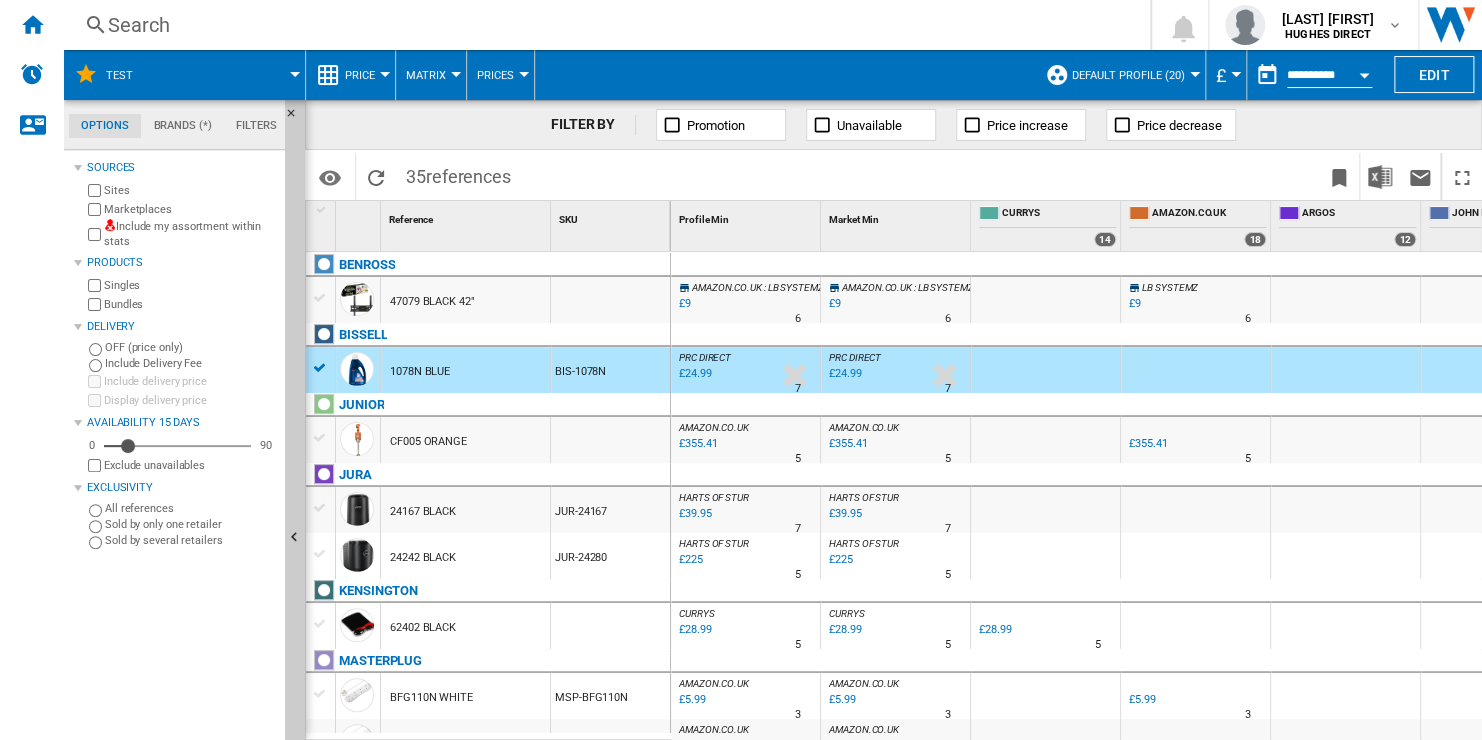 click on "Search" at bounding box center [603, 25] 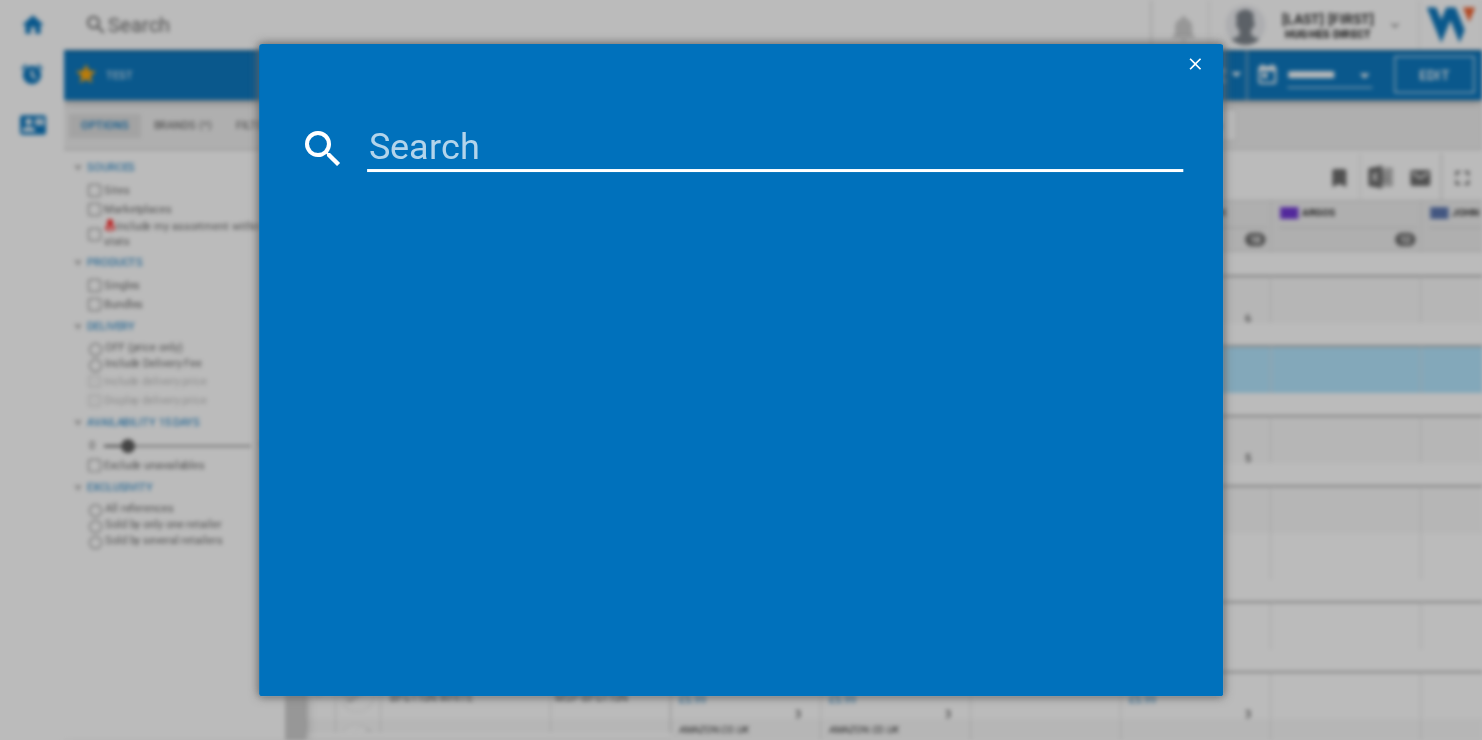 click at bounding box center [774, 148] 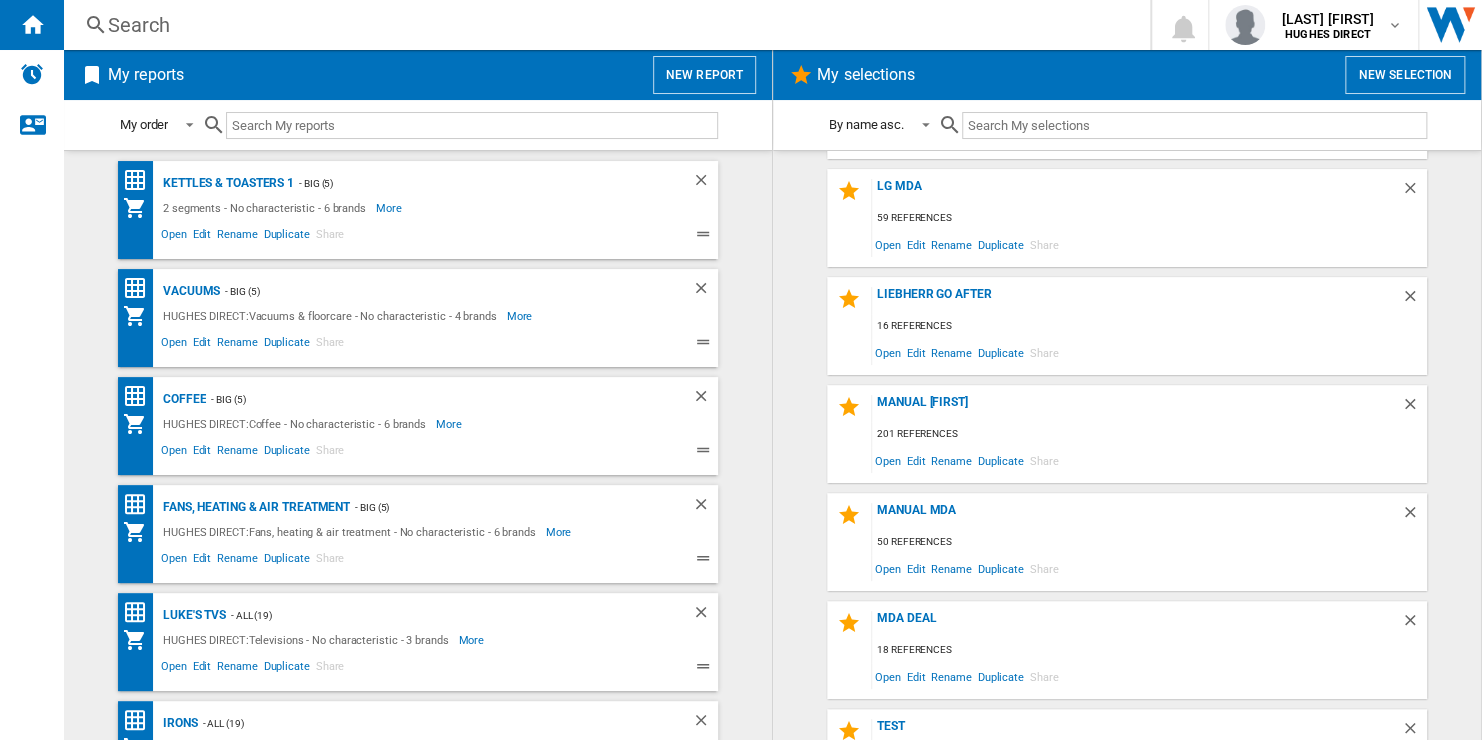 scroll, scrollTop: 814, scrollLeft: 0, axis: vertical 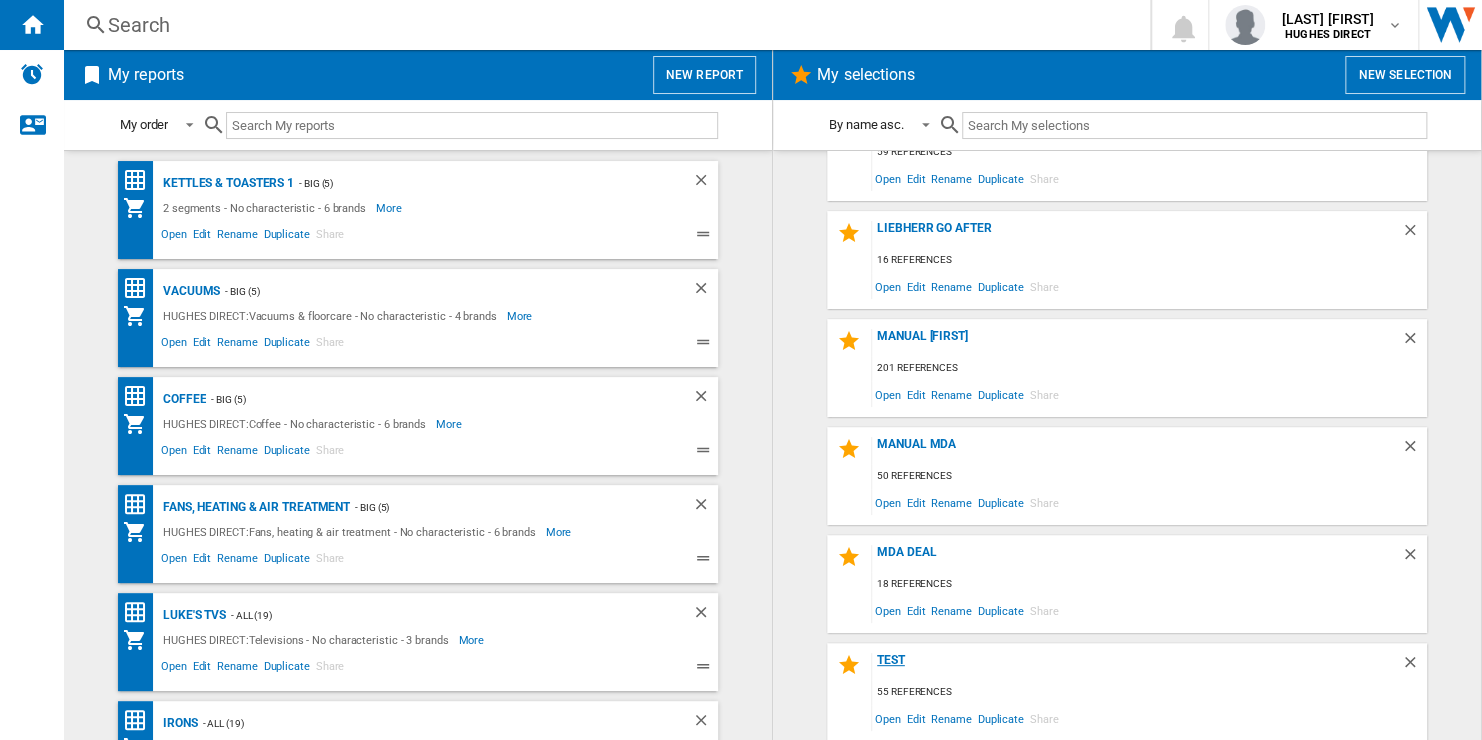 click on "test" 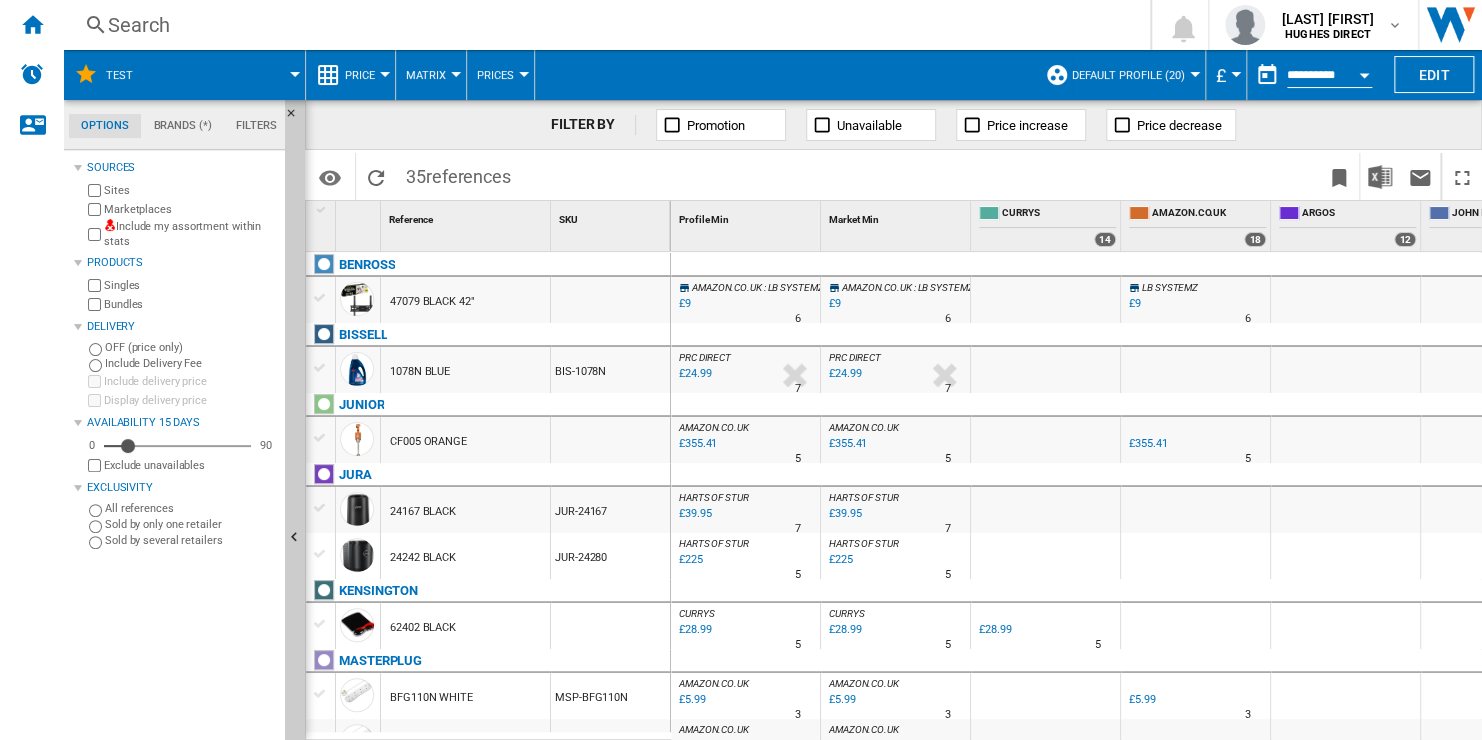 scroll, scrollTop: 1467, scrollLeft: 0, axis: vertical 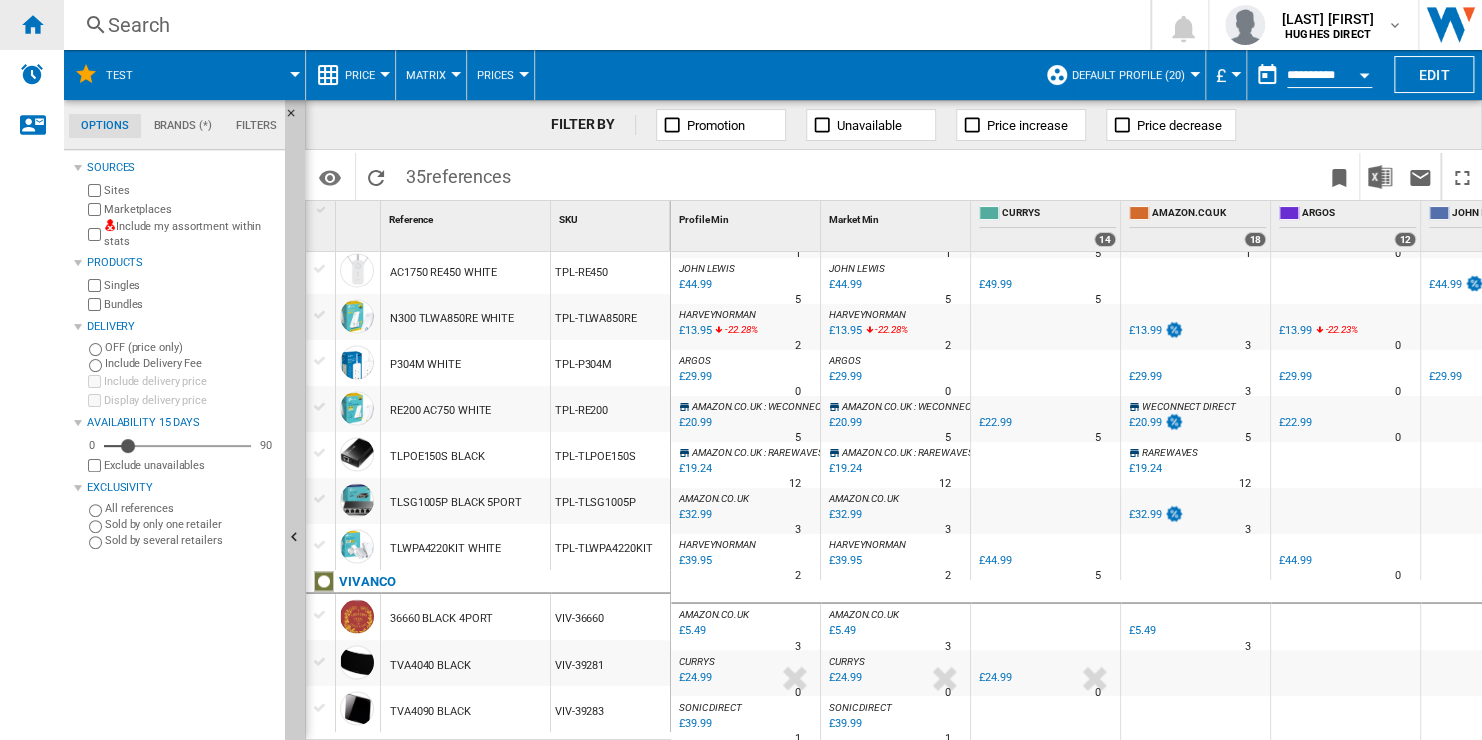 click at bounding box center [32, 24] 